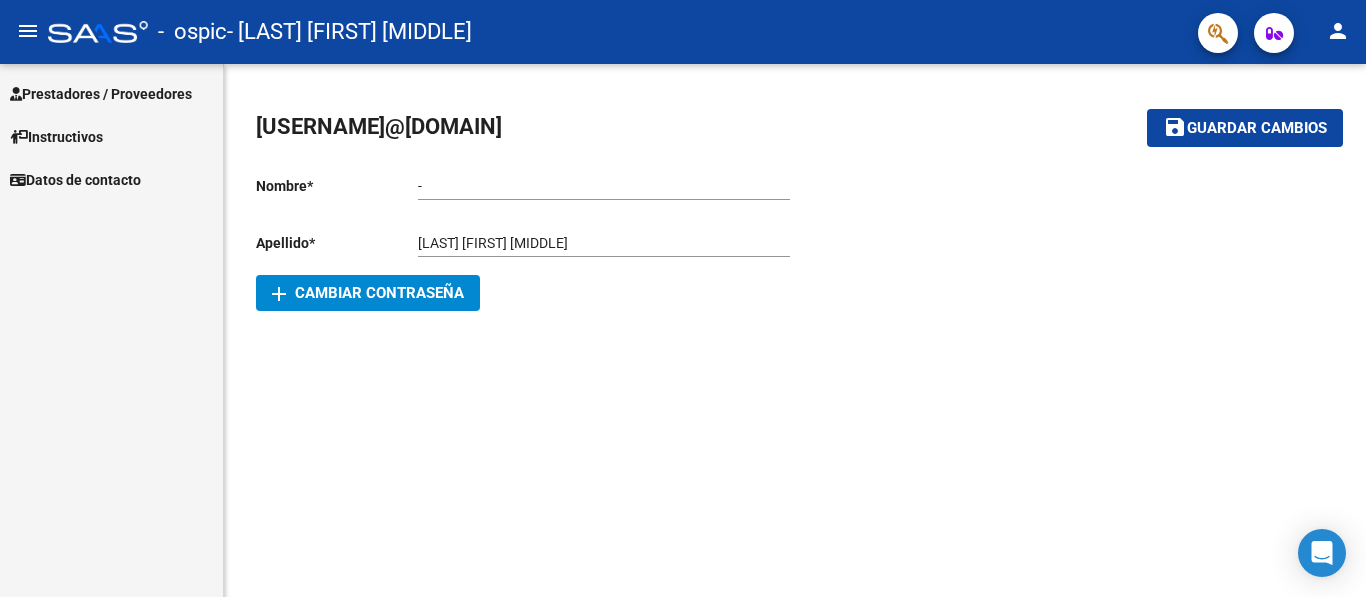 scroll, scrollTop: 0, scrollLeft: 0, axis: both 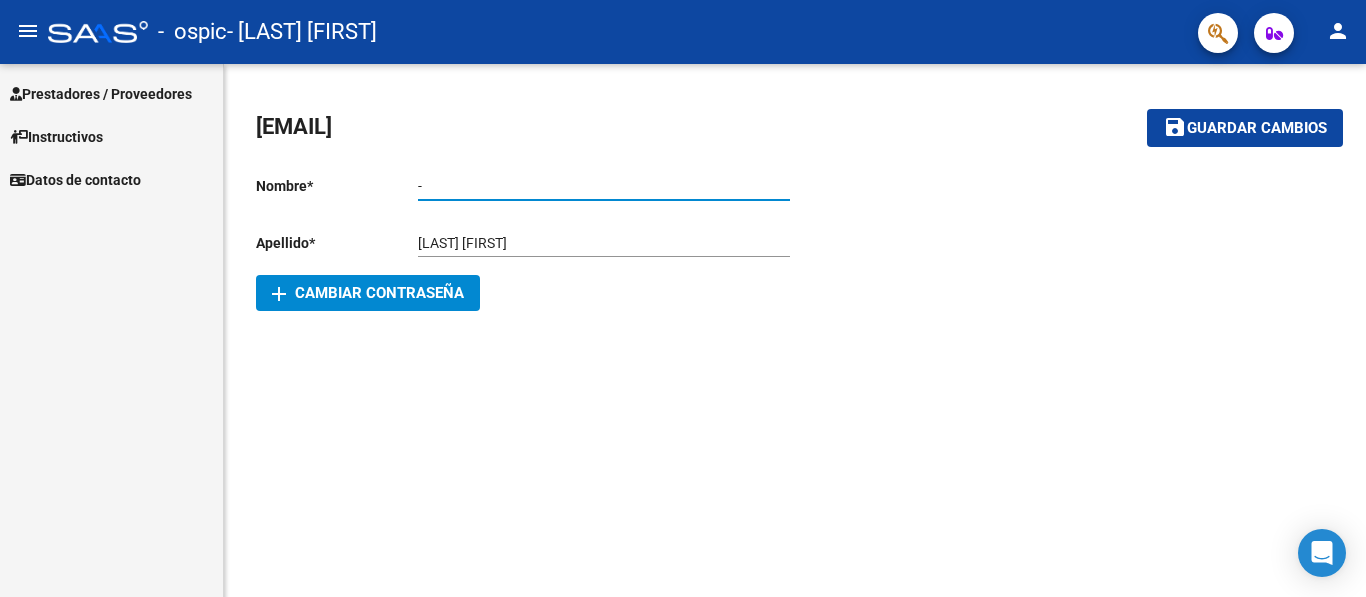 click on "-" at bounding box center [604, 186] 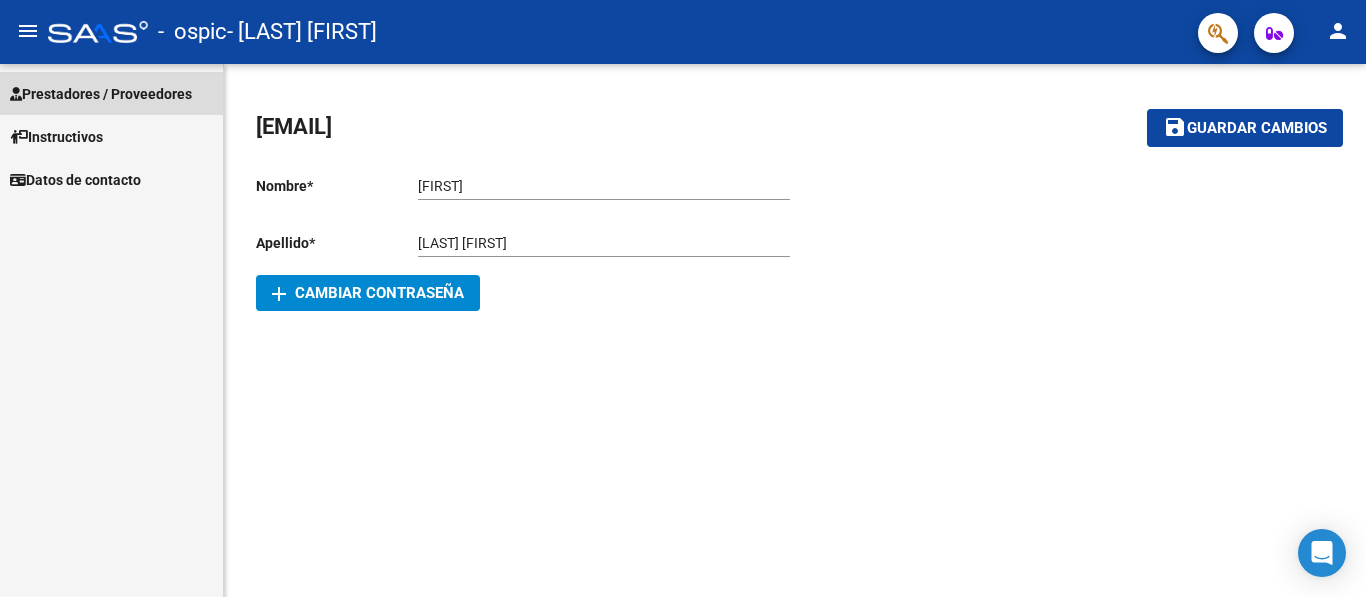 click on "Prestadores / Proveedores" at bounding box center [101, 94] 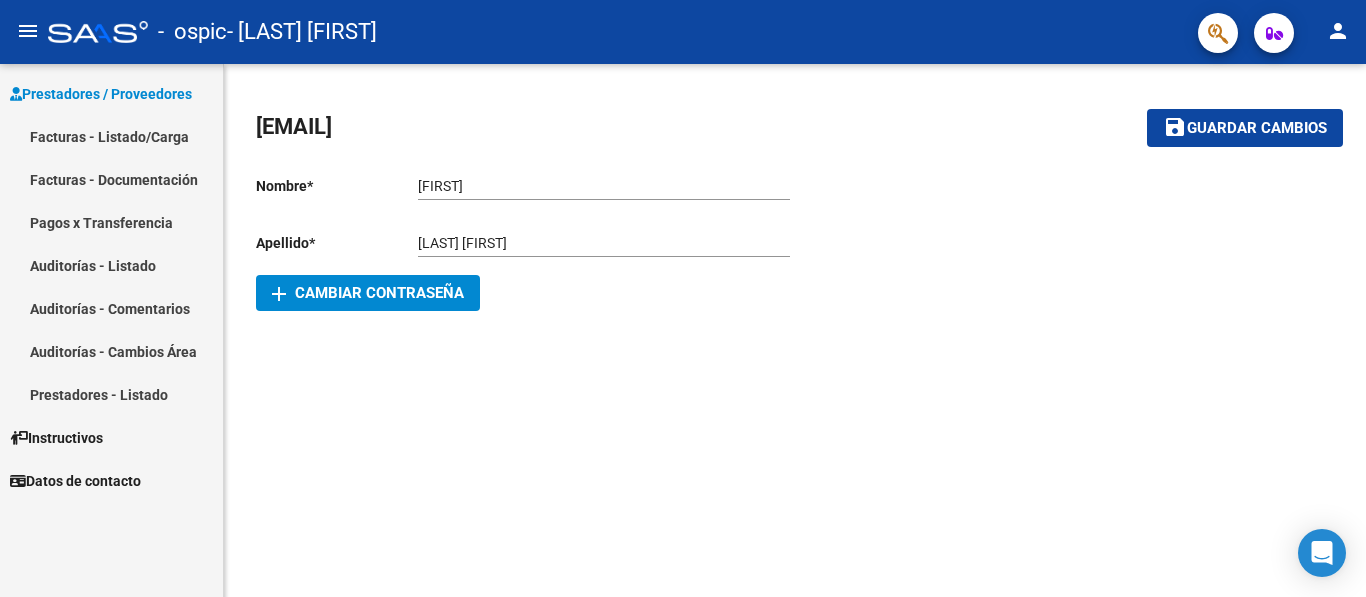 click on "Facturas - Listado/Carga" at bounding box center (111, 136) 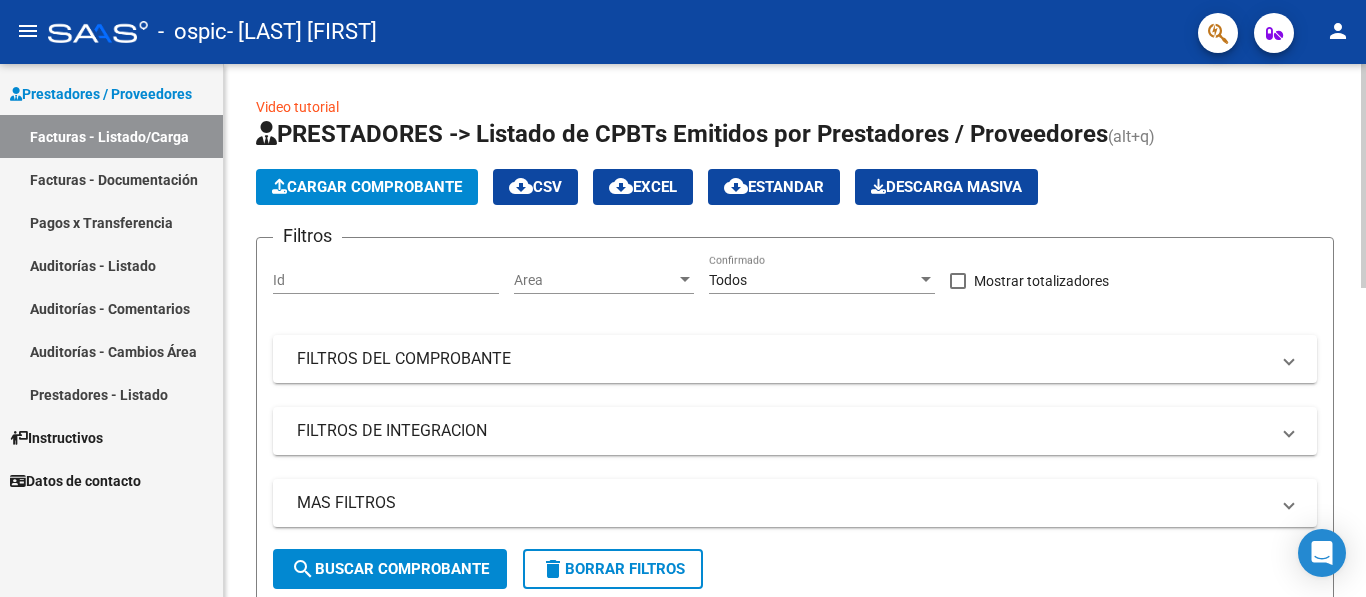 click on "Id" 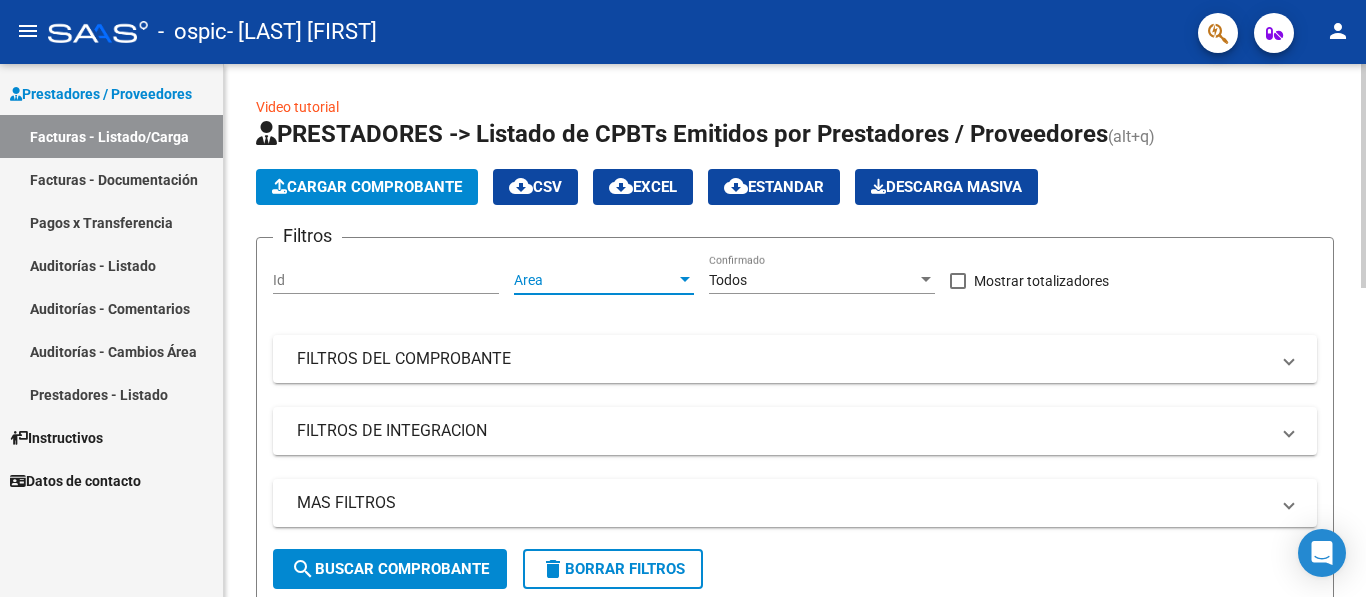 click at bounding box center (685, 280) 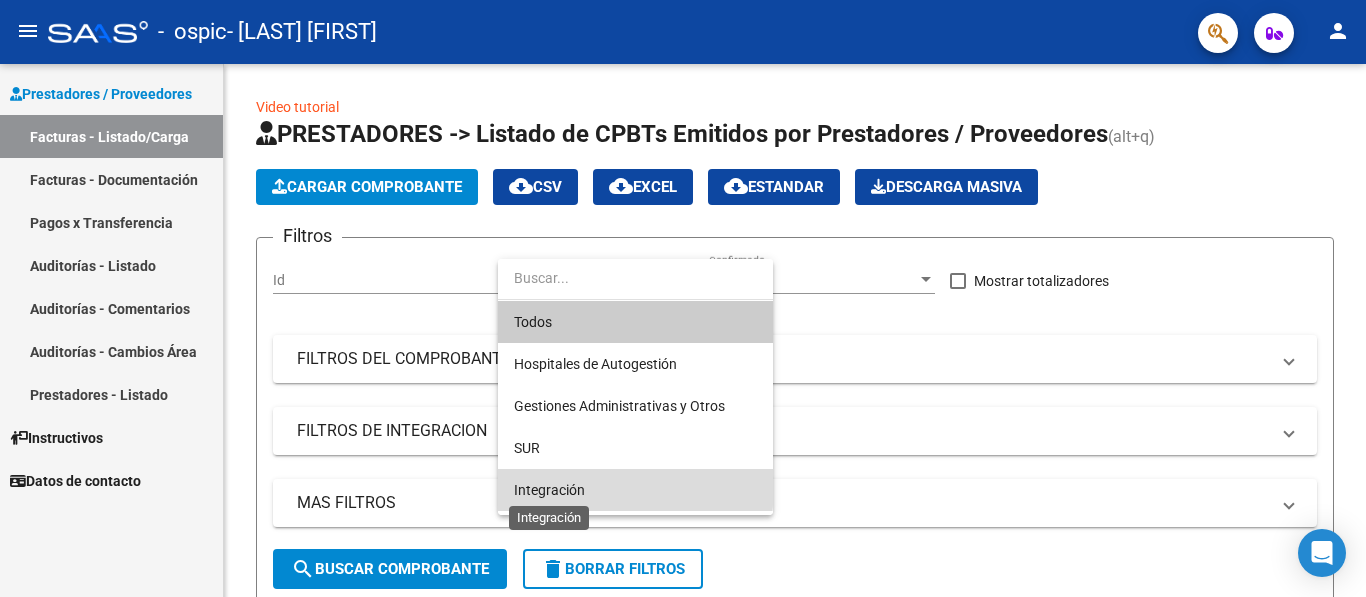 click on "Integración" at bounding box center (549, 490) 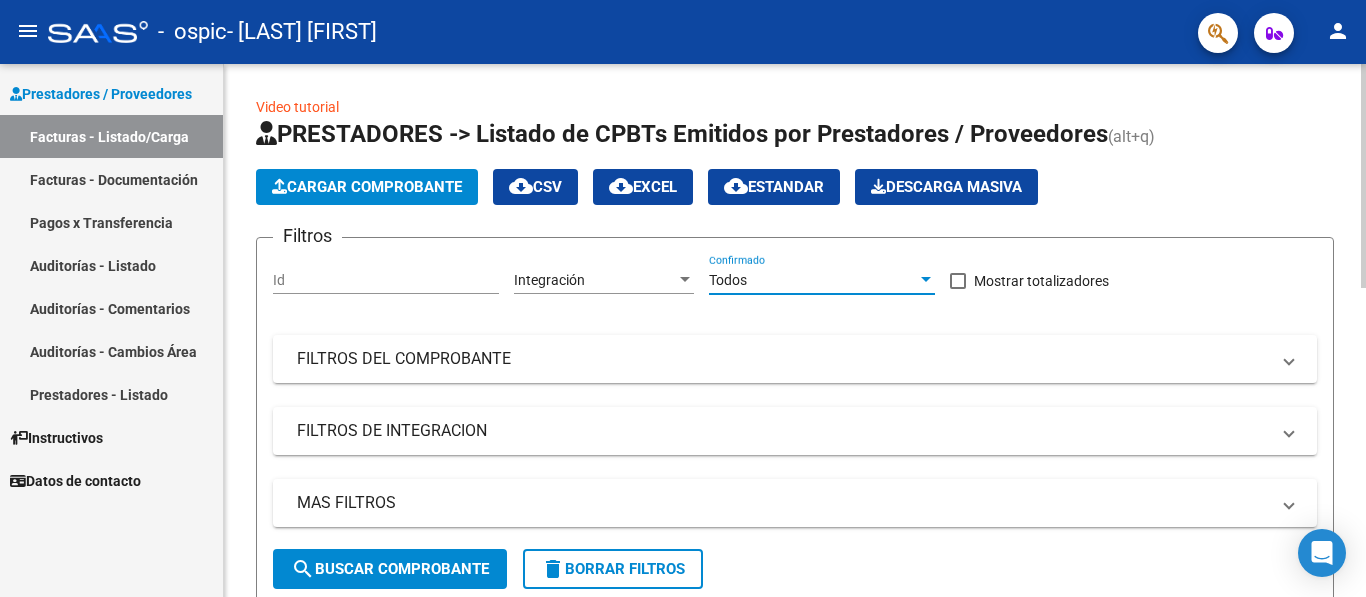 click at bounding box center (926, 279) 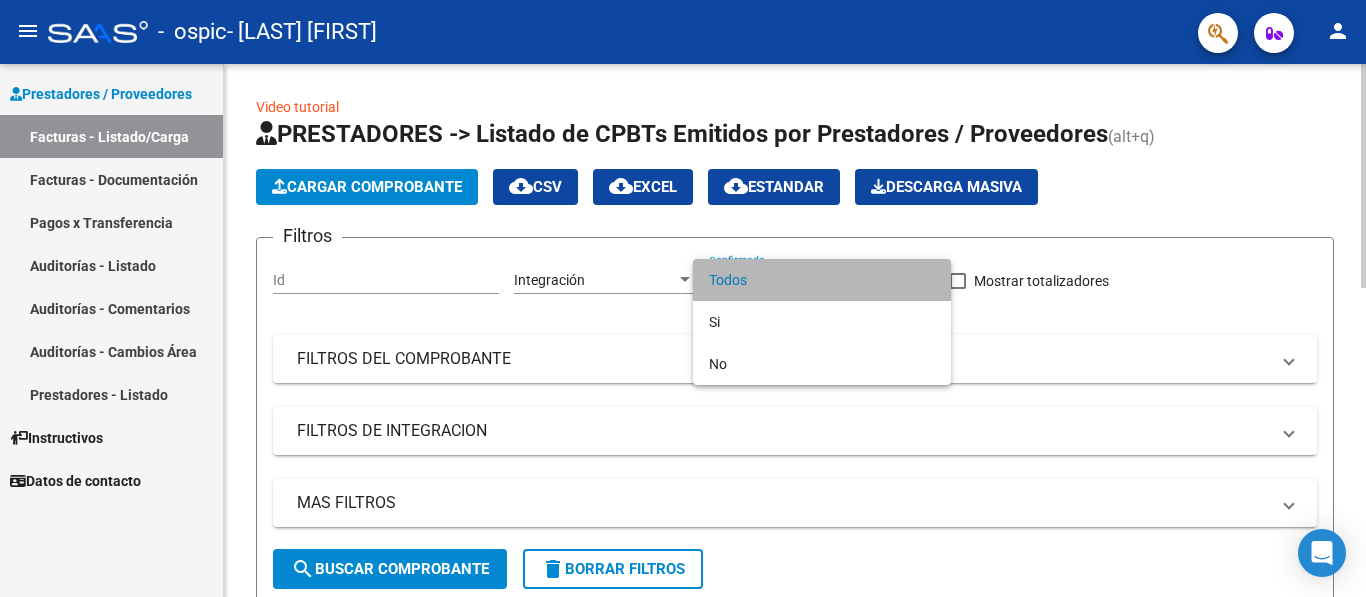 click on "Todos" at bounding box center [822, 280] 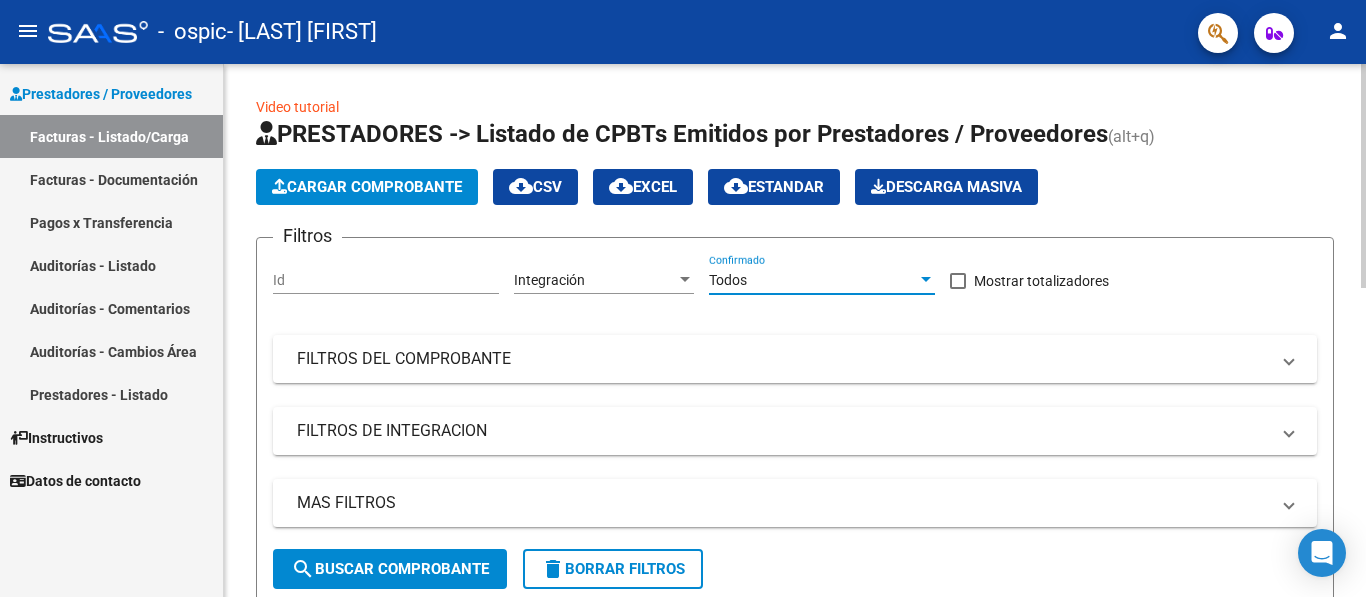 click on "Cargar Comprobante" 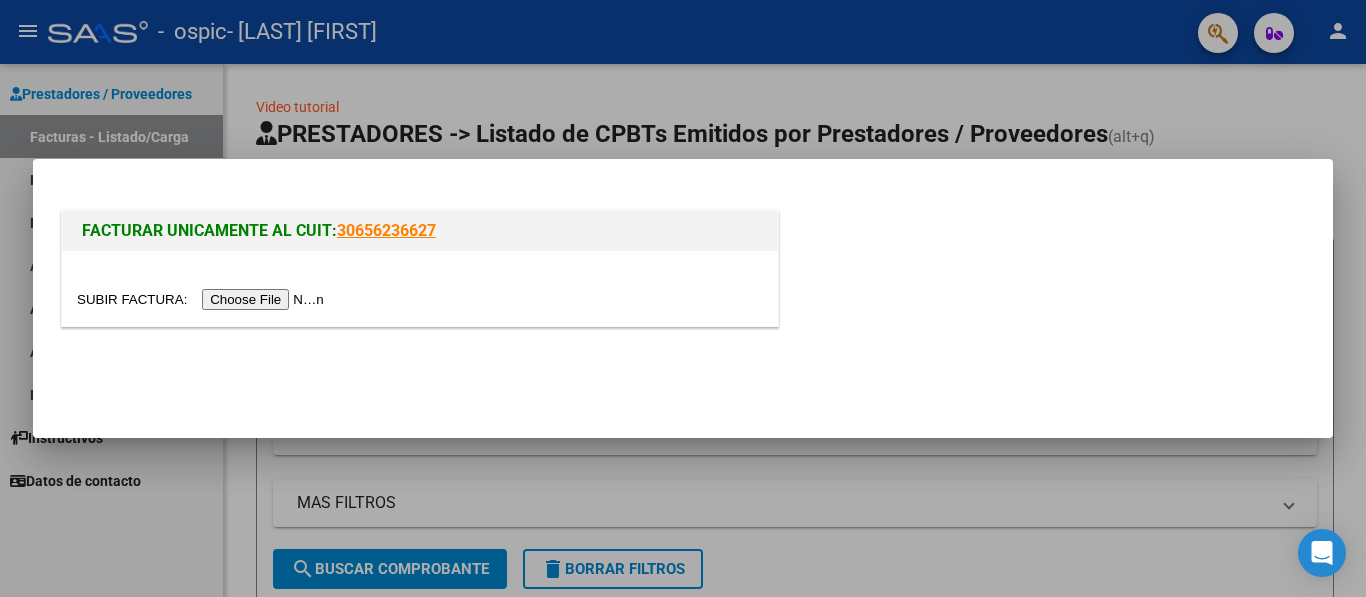 click at bounding box center (203, 299) 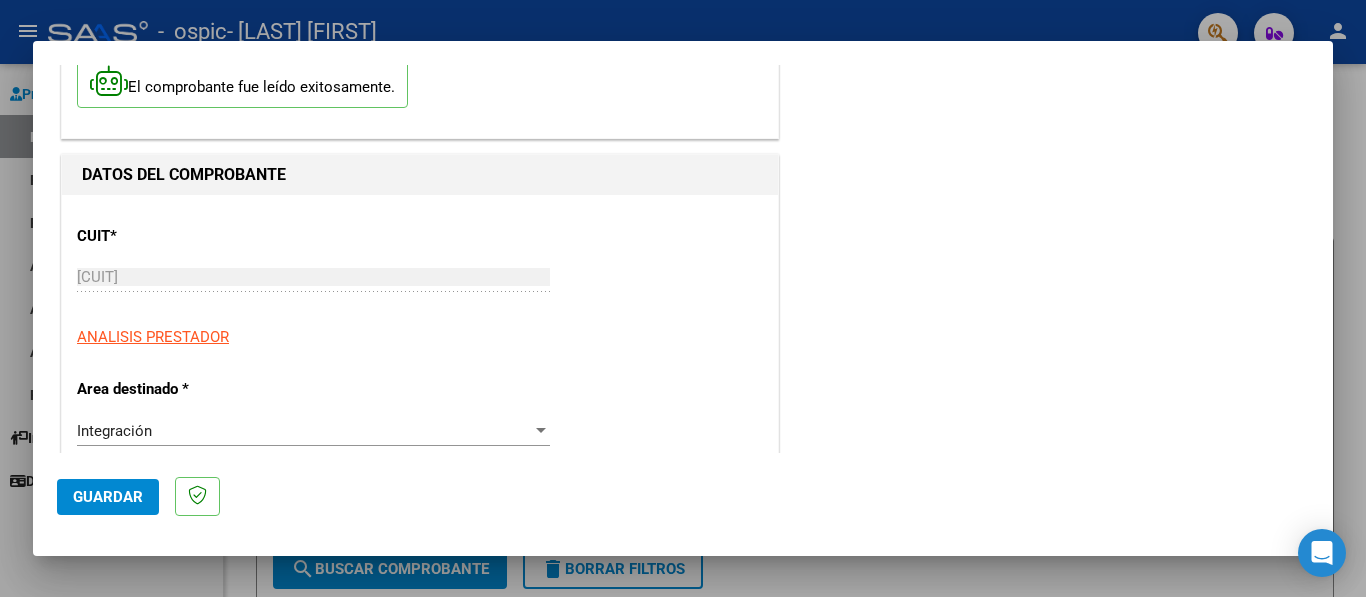 scroll, scrollTop: 200, scrollLeft: 0, axis: vertical 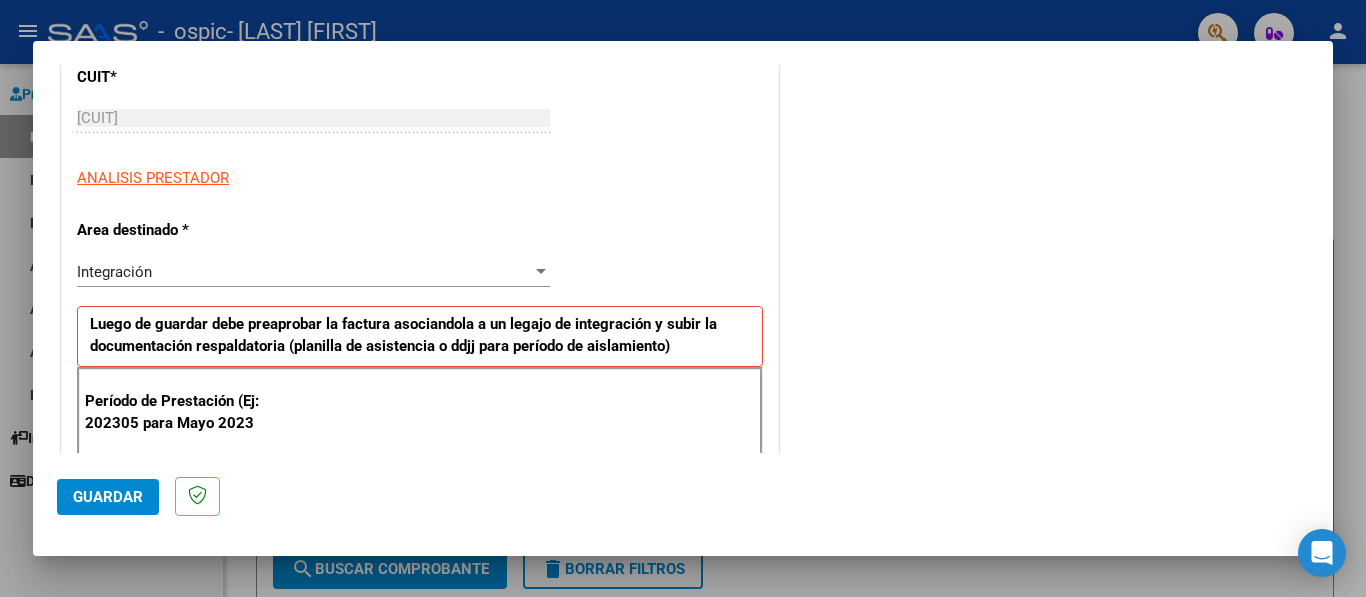 click on "Período de Prestación (Ej: 202305 para Mayo 2023" at bounding box center (185, 412) 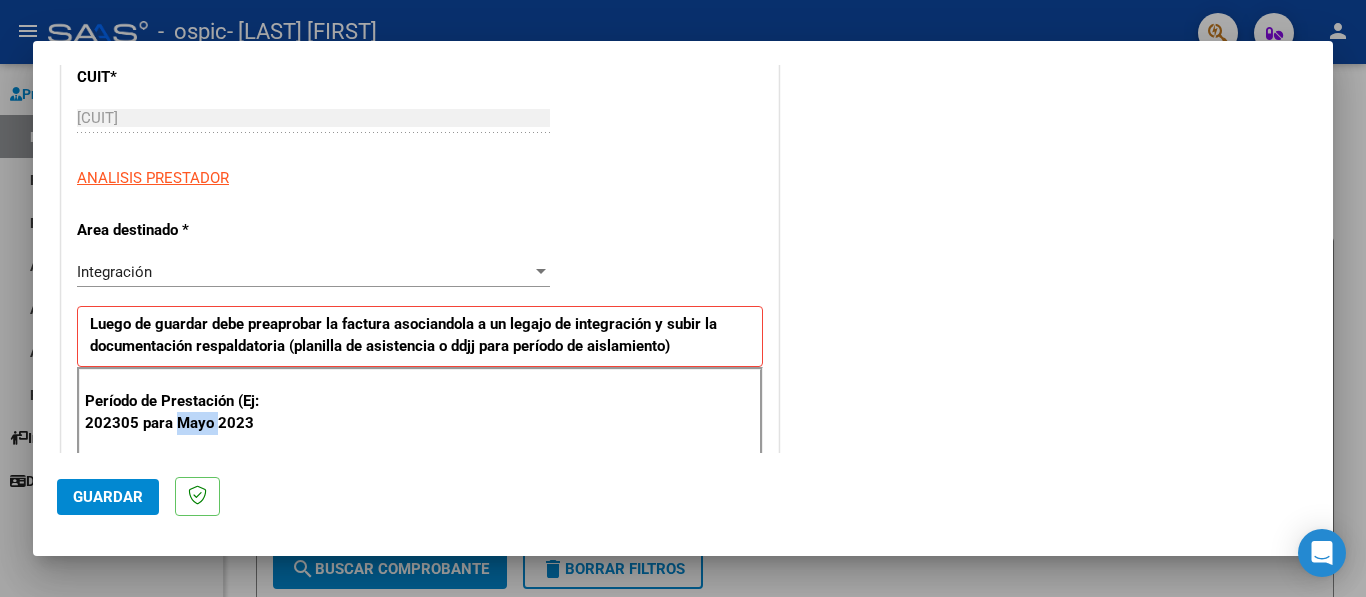 click on "Período de Prestación (Ej: 202305 para Mayo 2023" at bounding box center (185, 412) 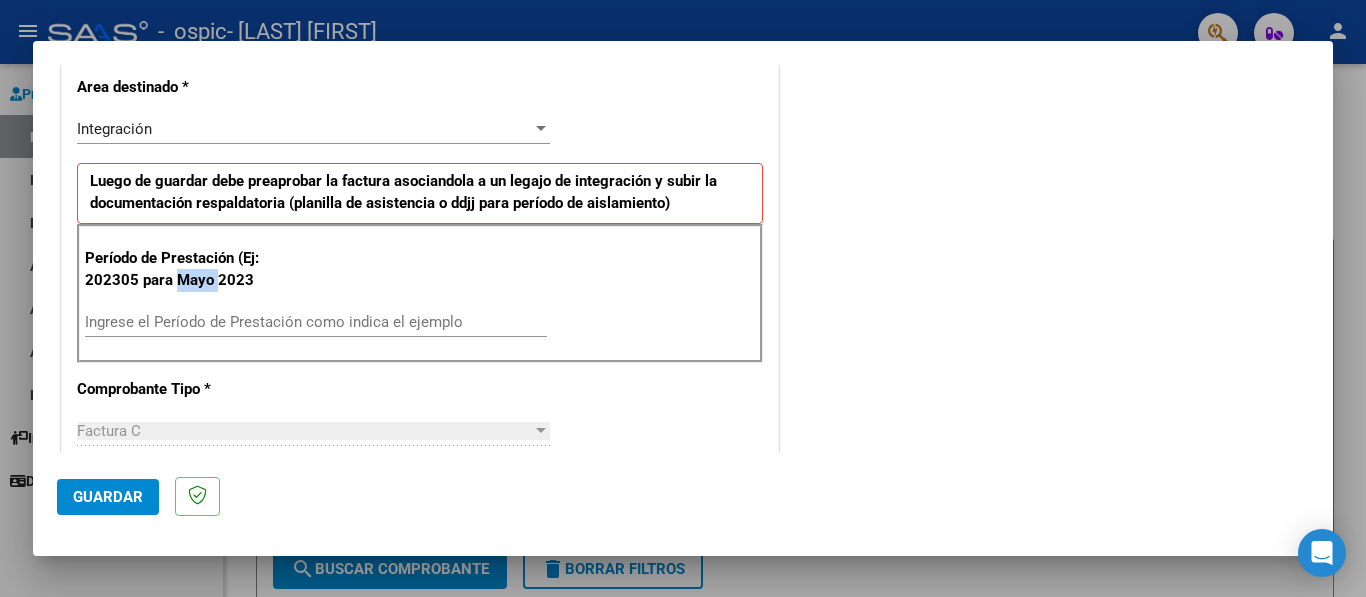 scroll, scrollTop: 440, scrollLeft: 0, axis: vertical 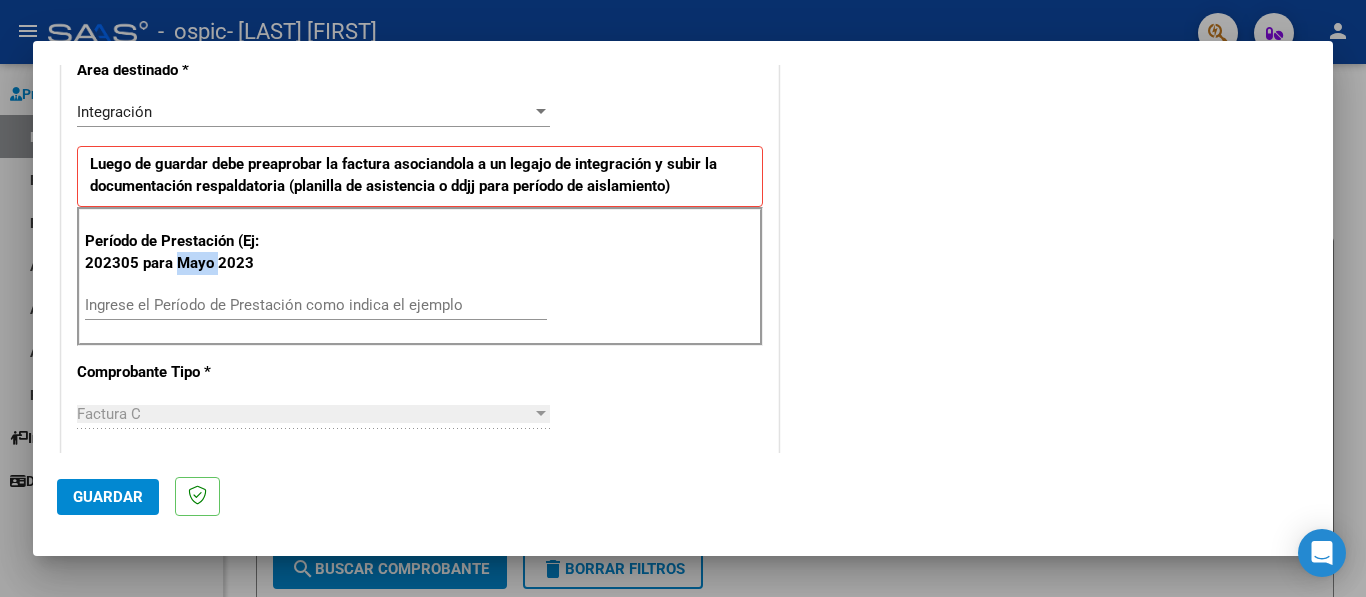 click on "Ingrese el Período de Prestación como indica el ejemplo" at bounding box center (316, 305) 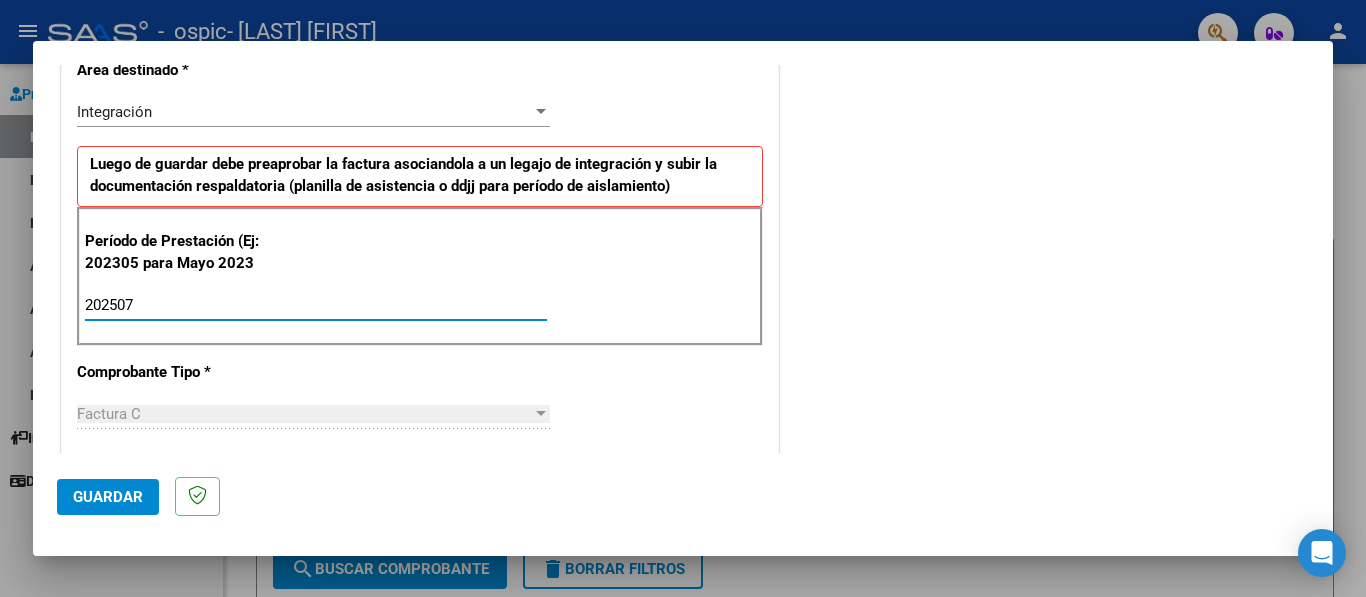 type on "202507" 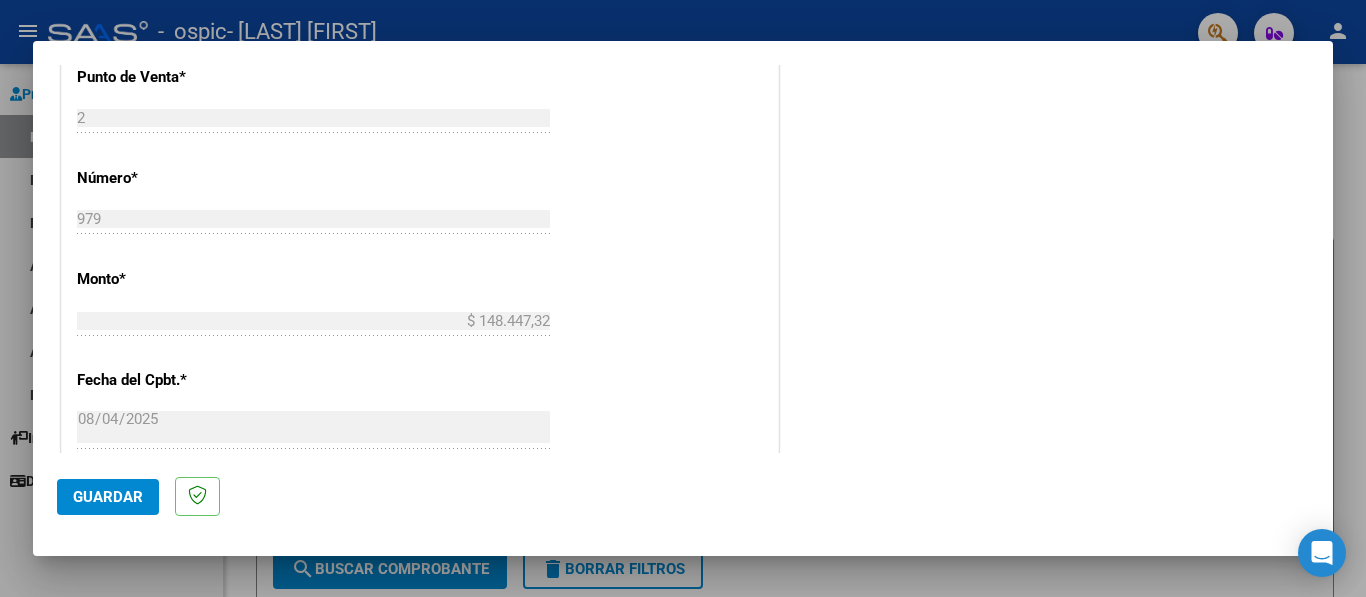 scroll, scrollTop: 840, scrollLeft: 0, axis: vertical 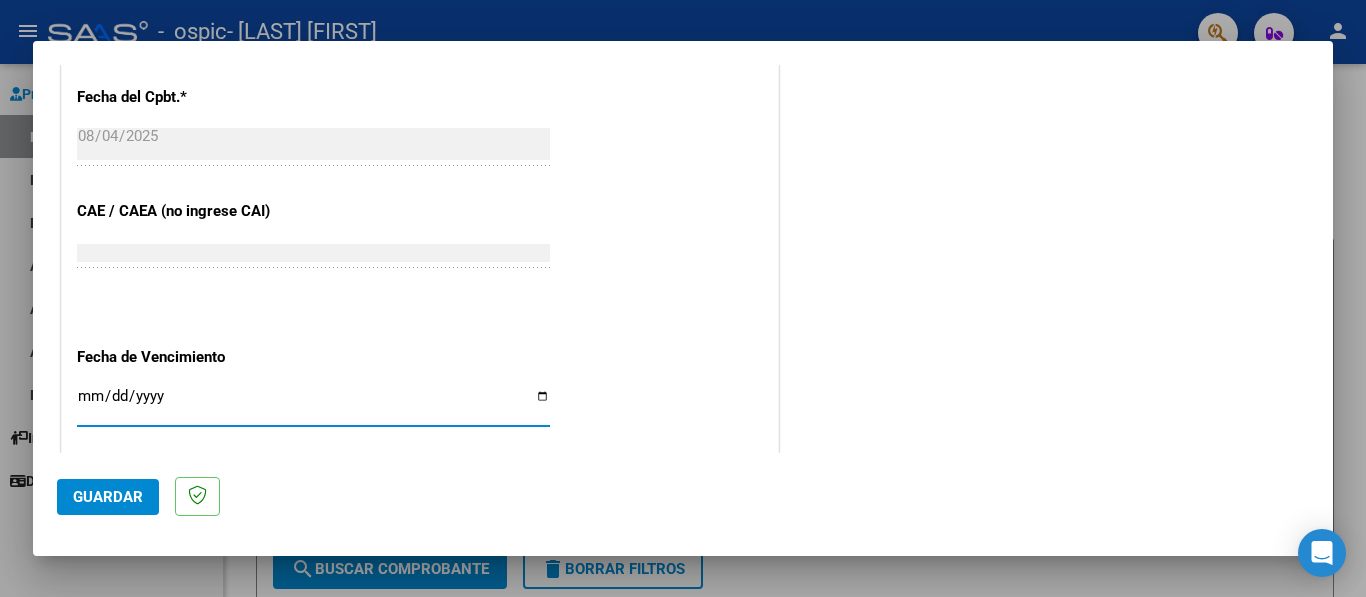 click on "Ingresar la fecha" at bounding box center [313, 404] 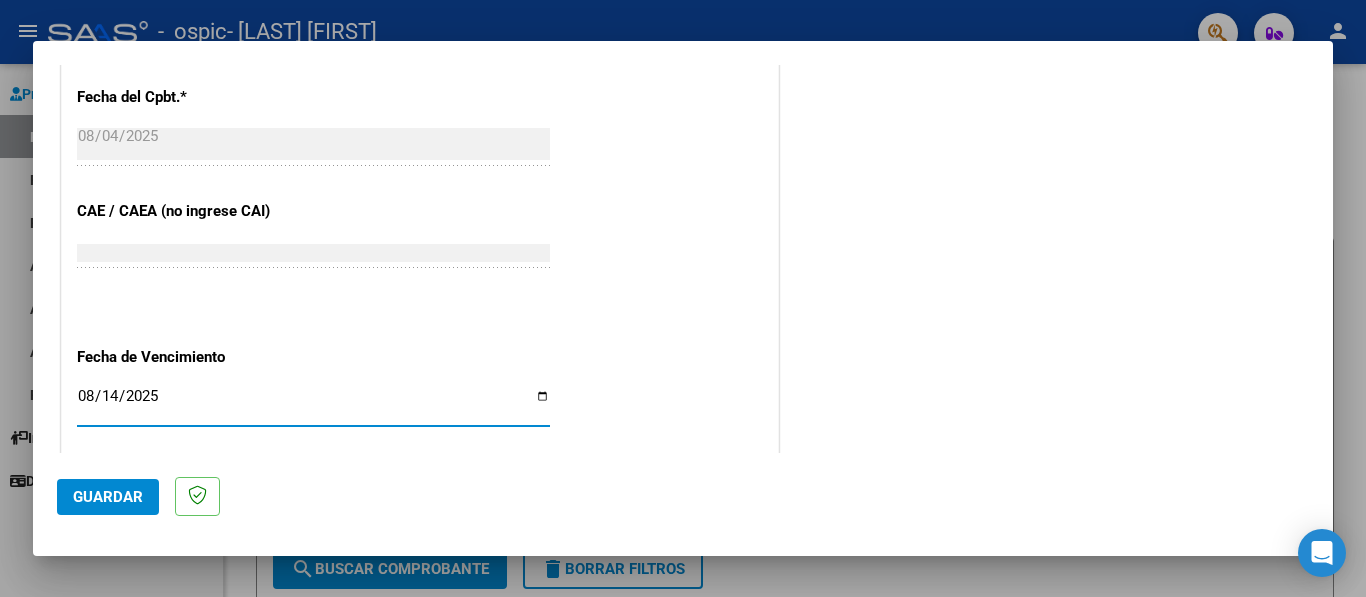 type on "2025-08-14" 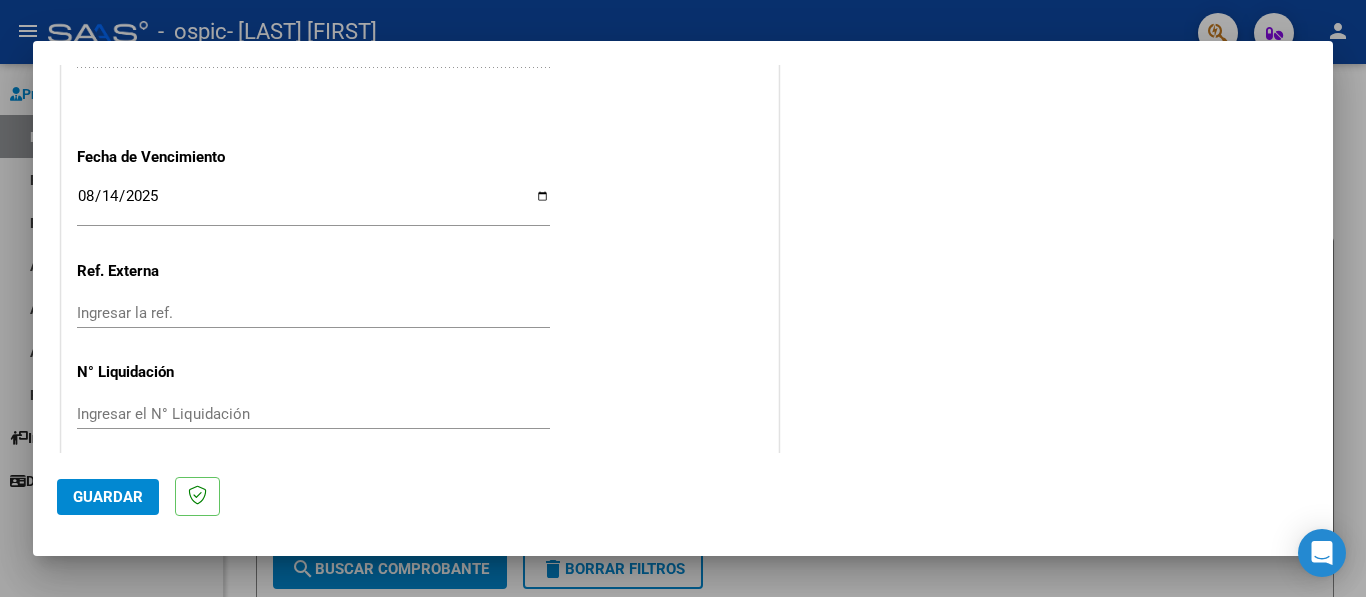 scroll, scrollTop: 1335, scrollLeft: 0, axis: vertical 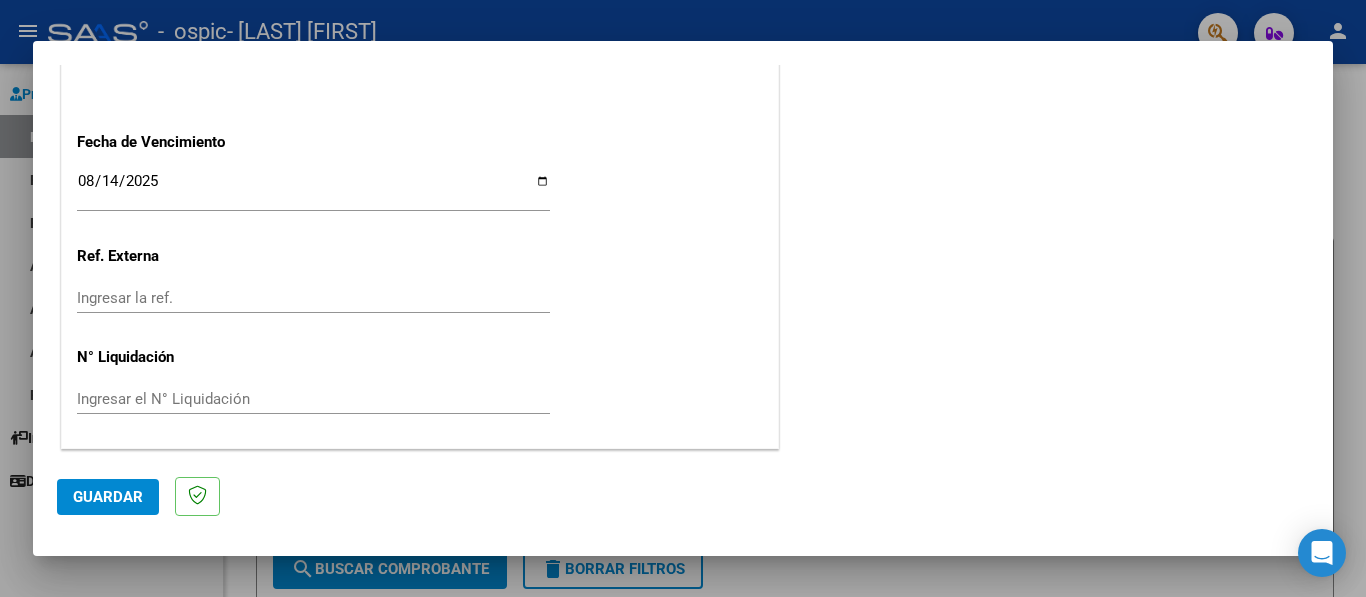click on "Guardar" 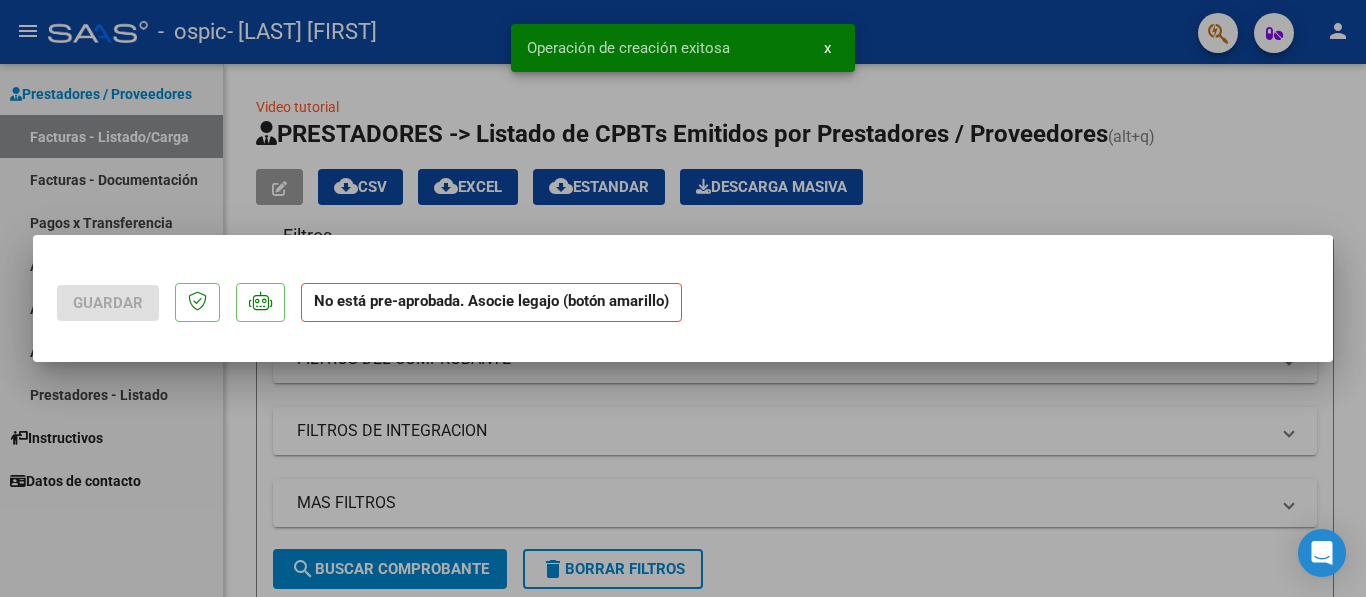 scroll, scrollTop: 0, scrollLeft: 0, axis: both 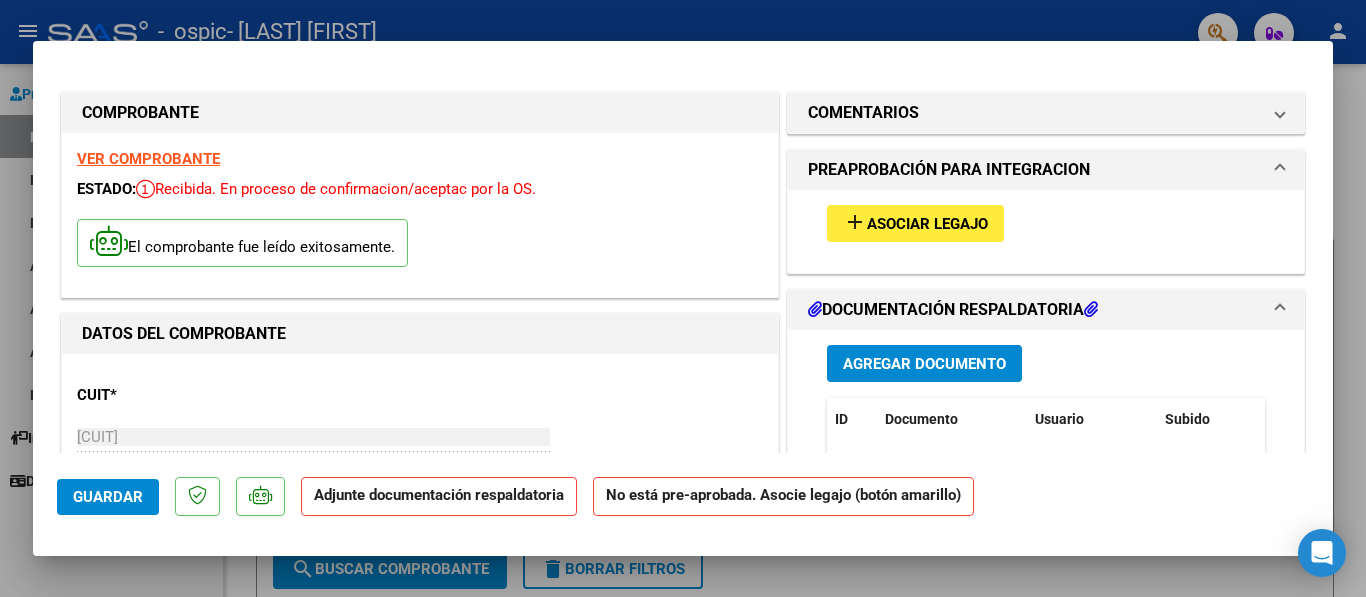click on "Asociar Legajo" at bounding box center (927, 224) 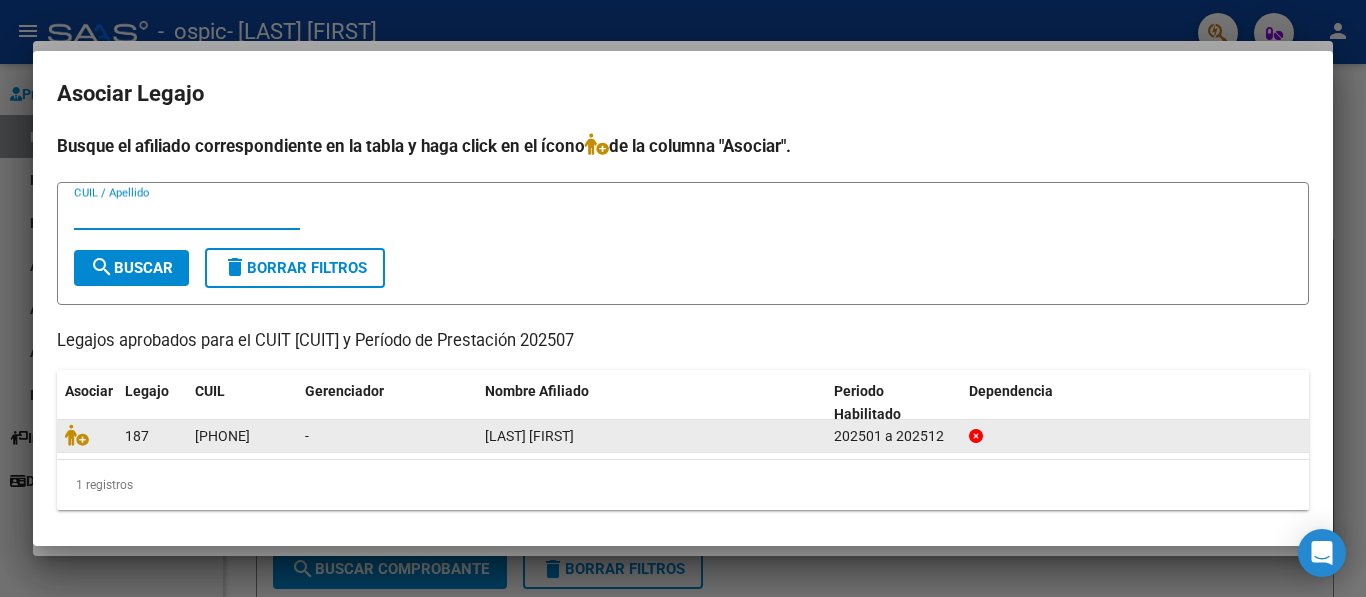 click on "-" 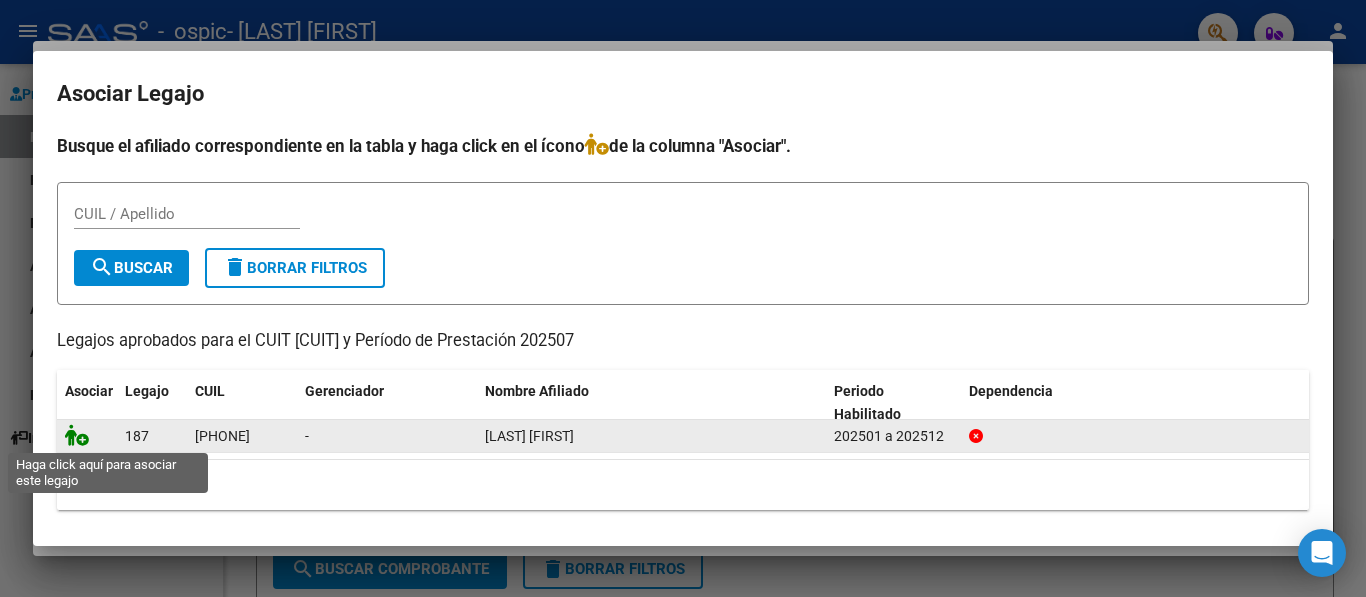 click 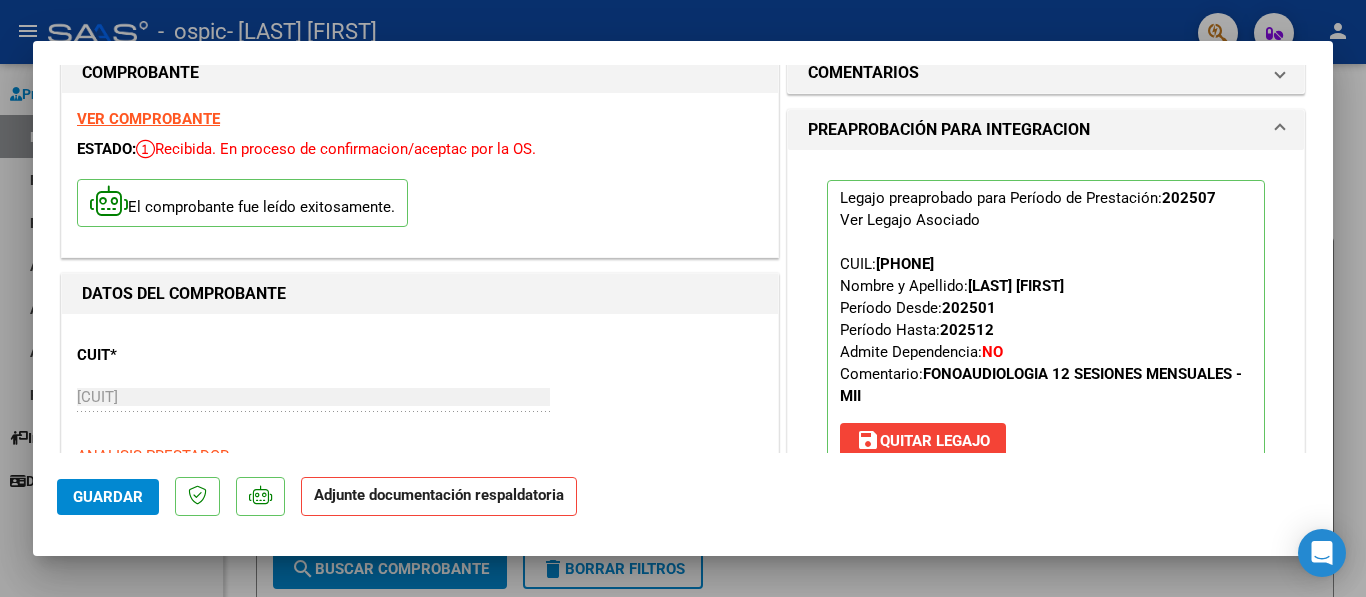 scroll, scrollTop: 80, scrollLeft: 0, axis: vertical 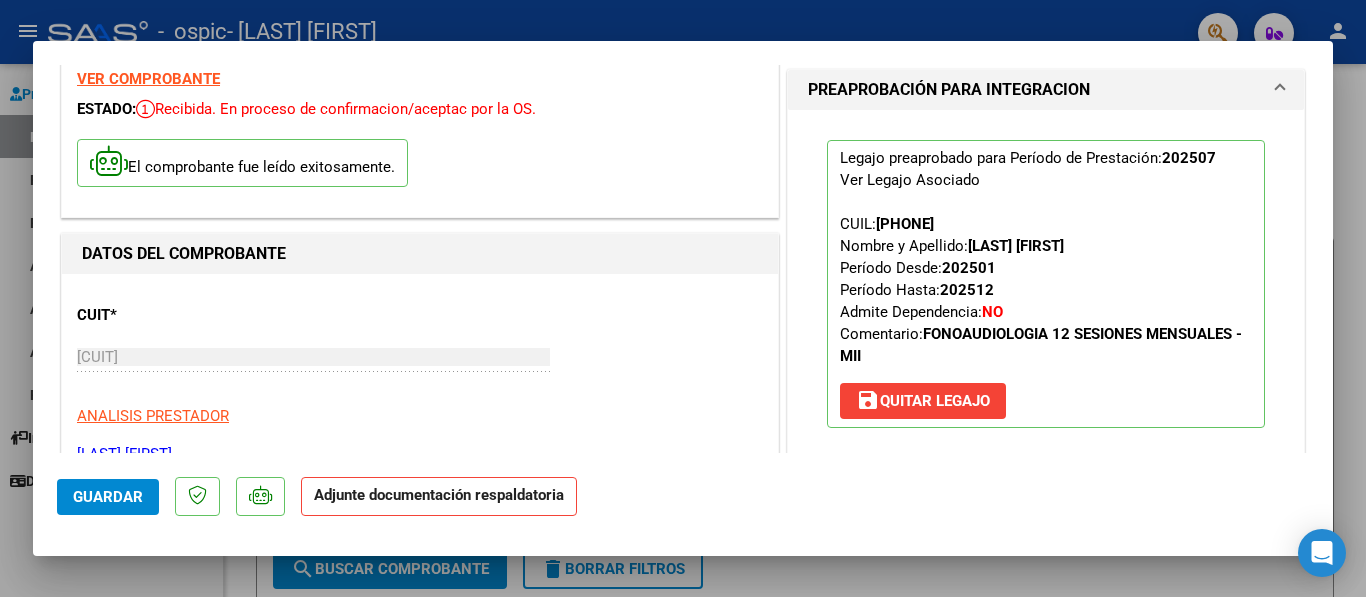 click on "Adjunte documentación respaldatoria" 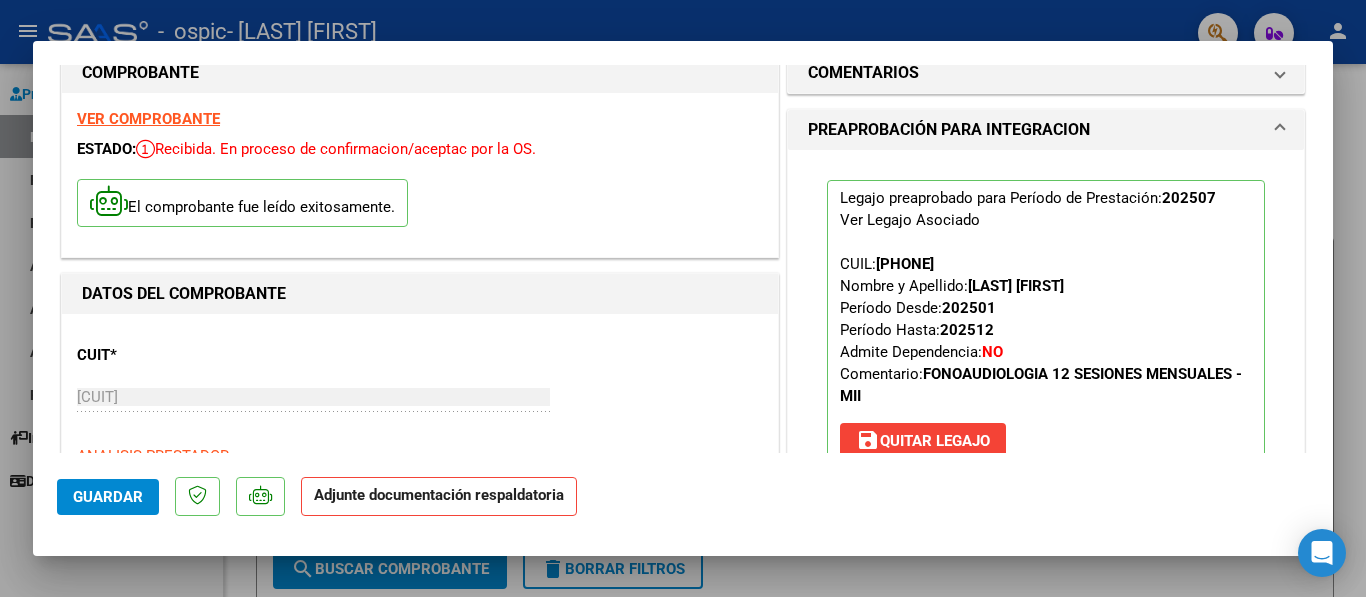 scroll, scrollTop: 0, scrollLeft: 0, axis: both 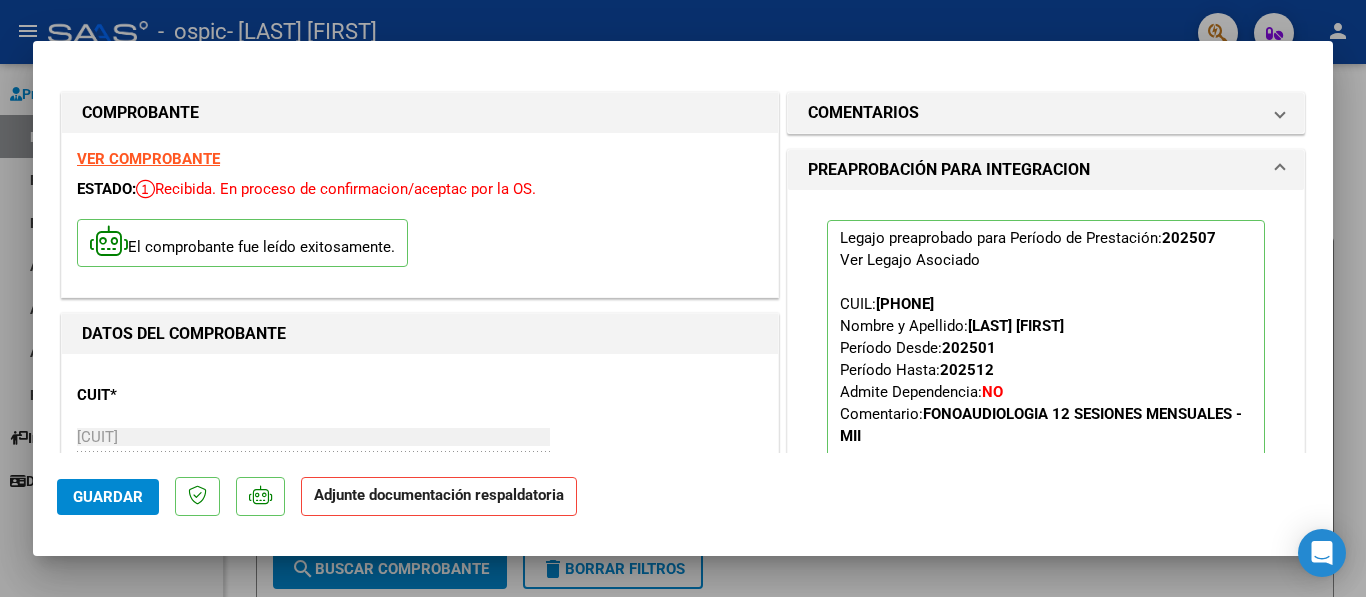 click on "Adjunte documentación respaldatoria" 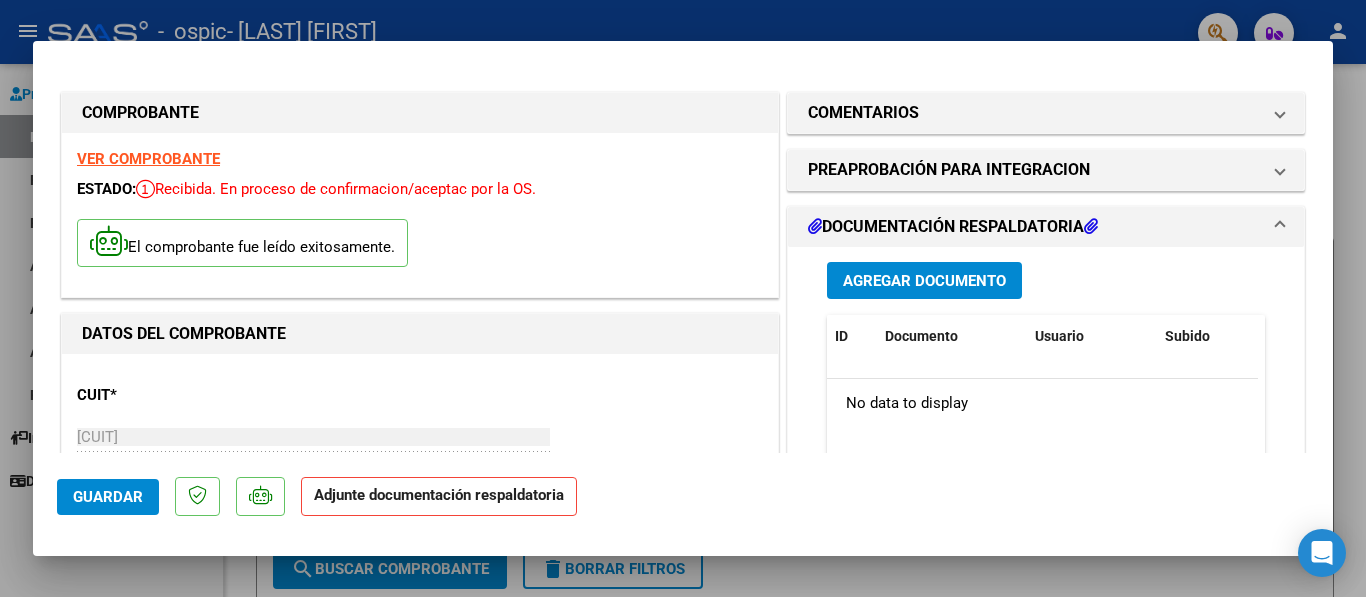 click on "Agregar Documento" at bounding box center [924, 281] 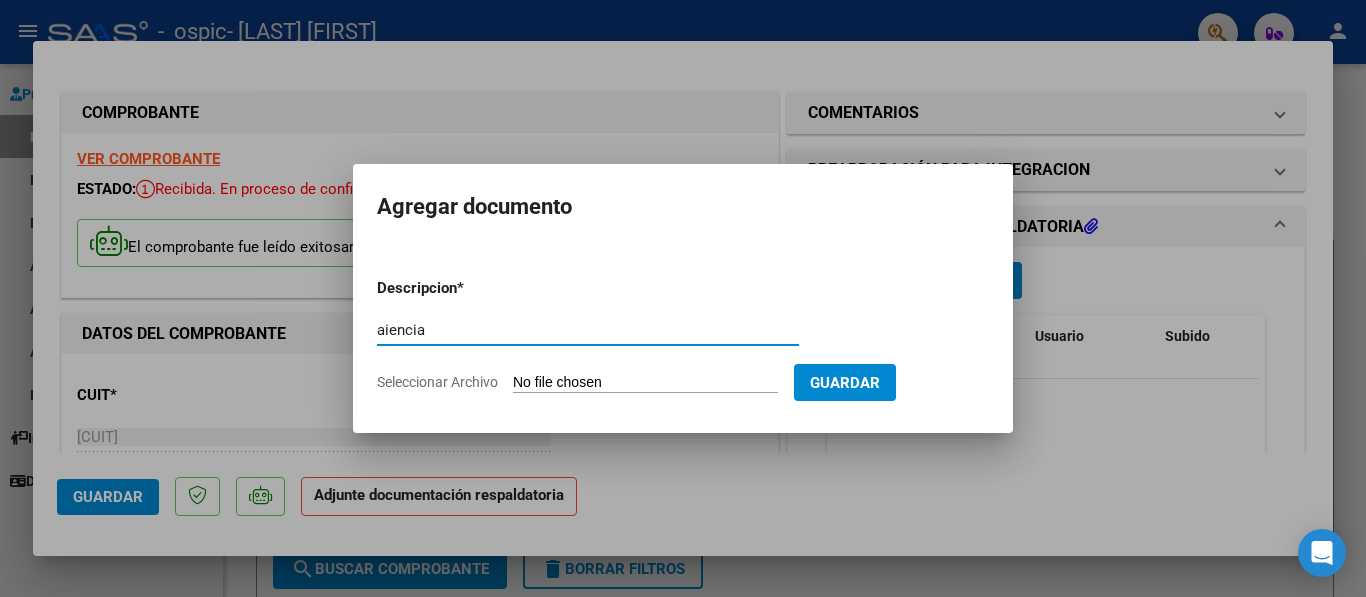 click on "aiencia" at bounding box center (588, 330) 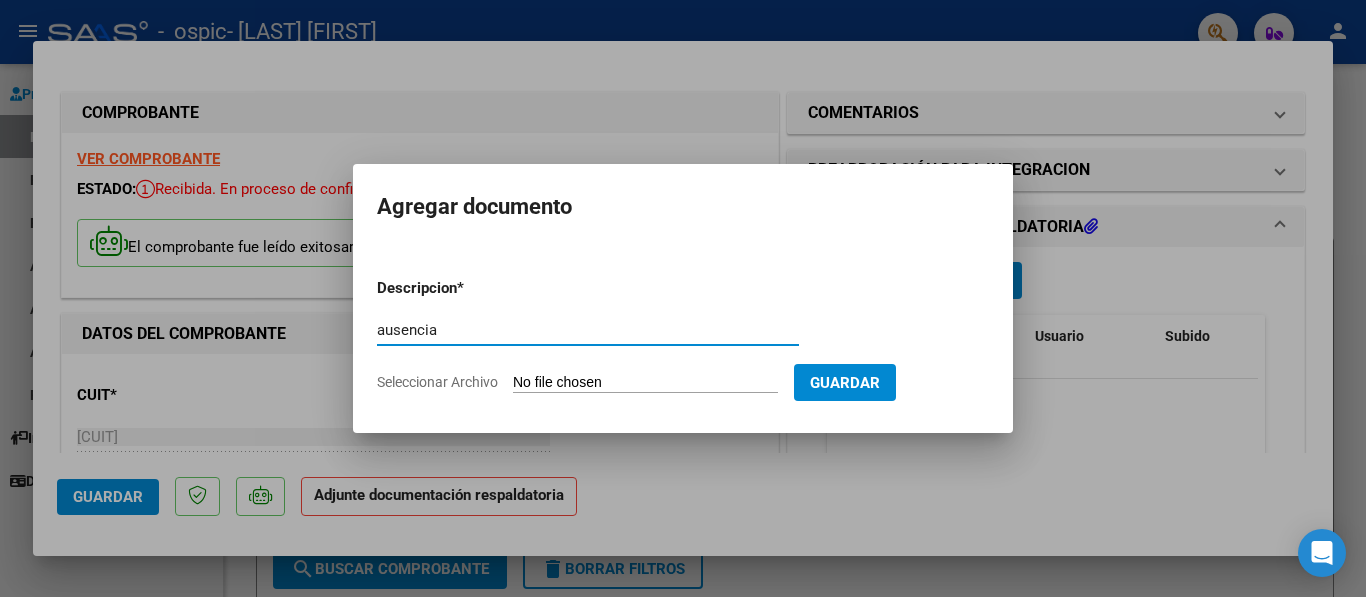 click on "ausencia" at bounding box center (588, 330) 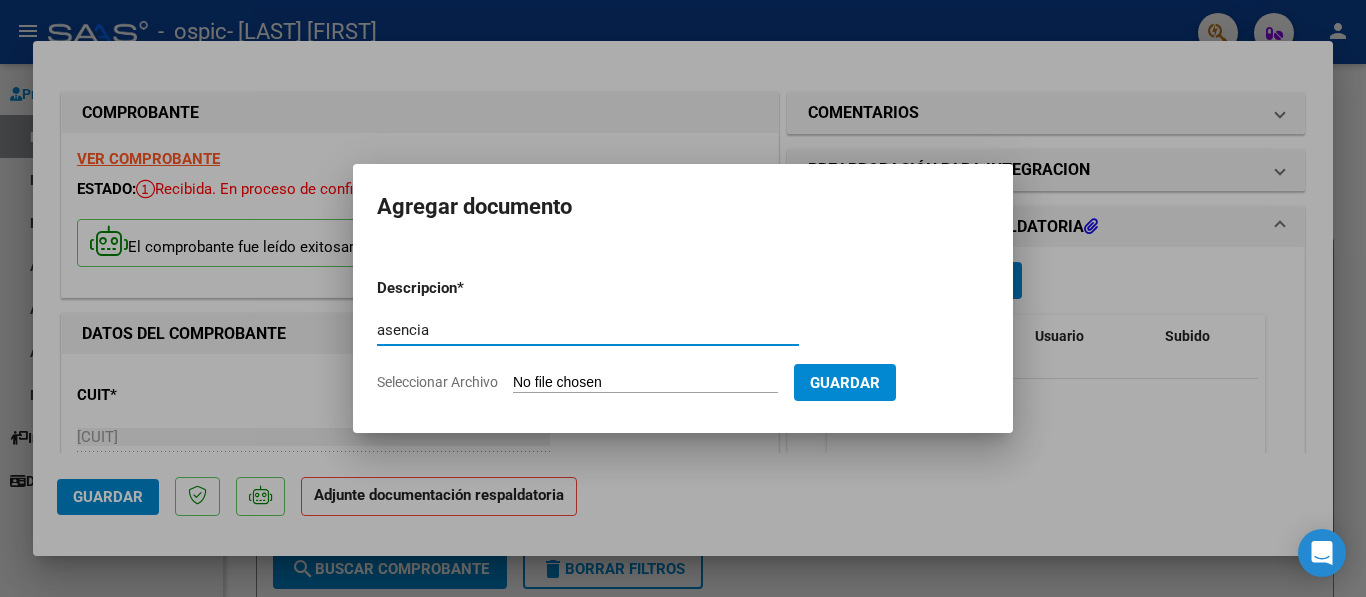 click on "asencia" at bounding box center (588, 330) 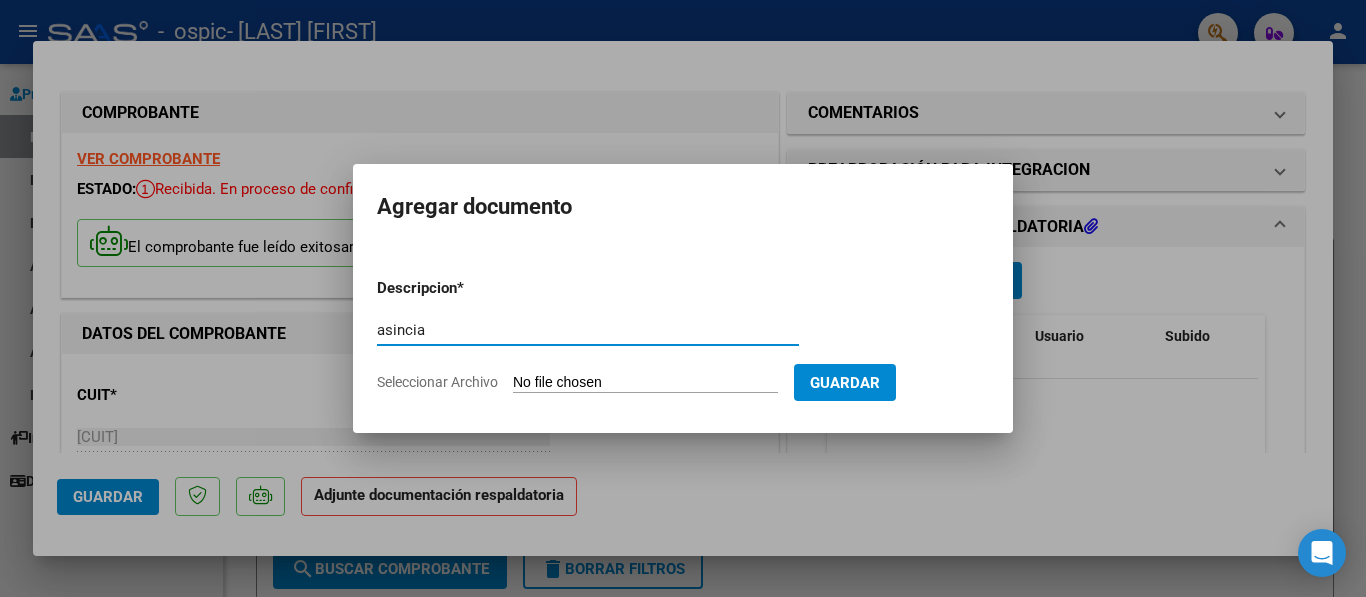 click on "asincia" at bounding box center [588, 330] 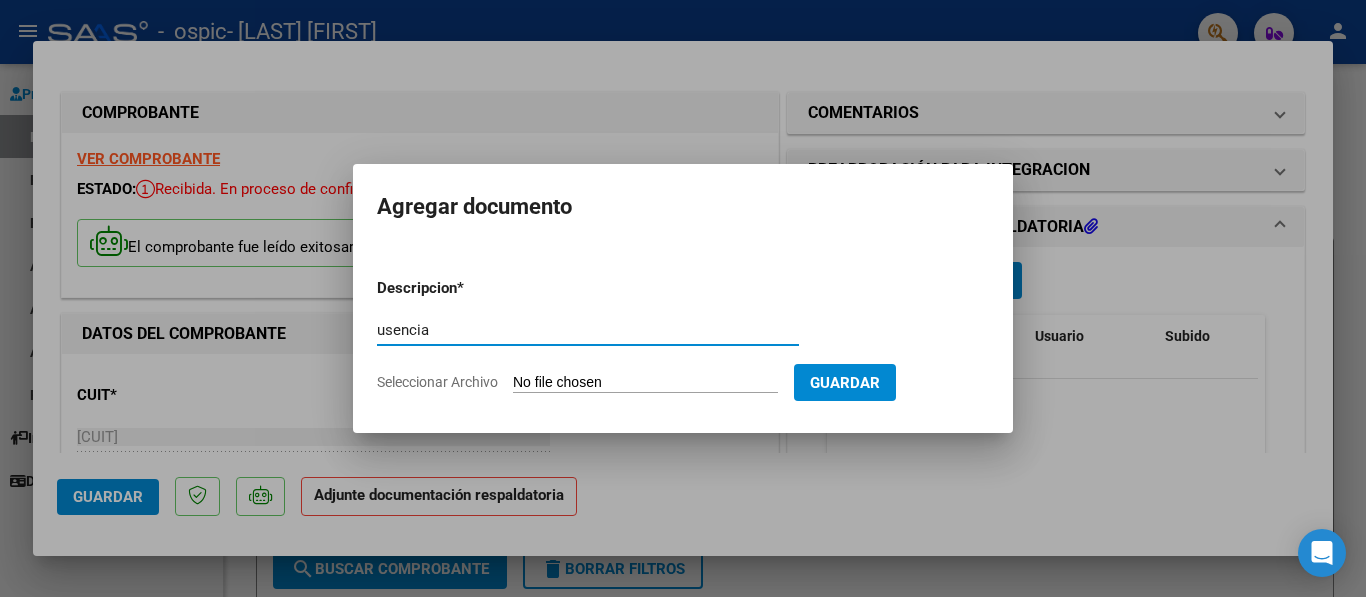 click on "usencia" at bounding box center [588, 330] 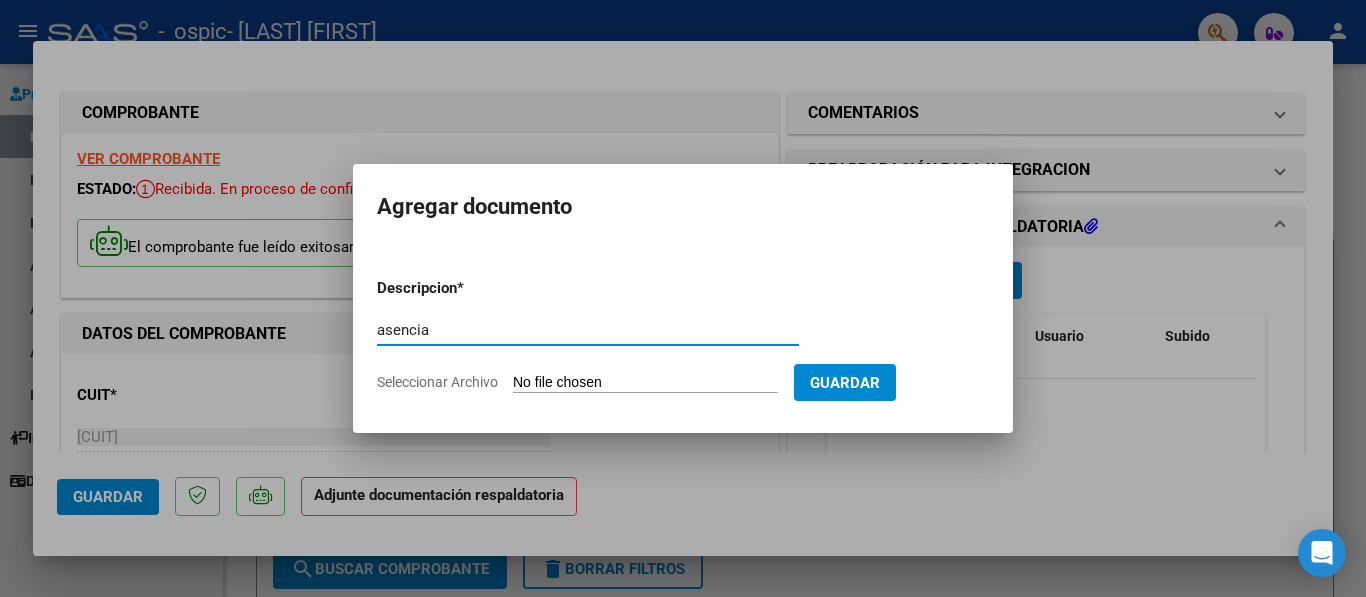 click on "asencia" at bounding box center [588, 330] 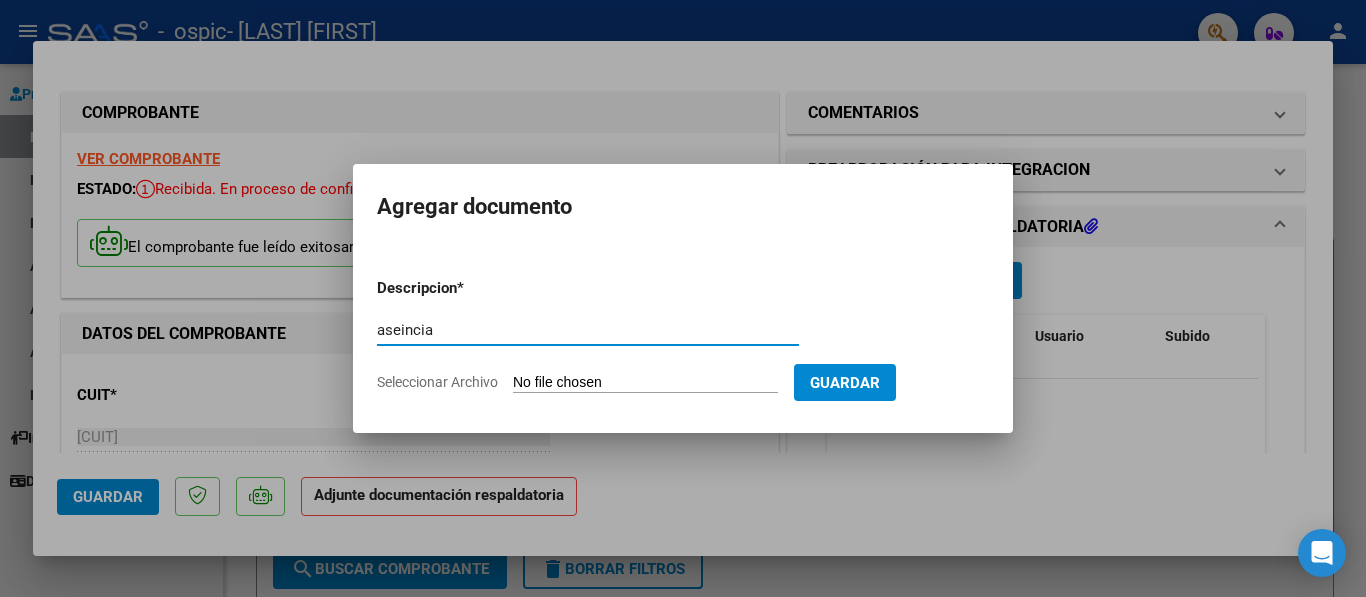 click on "aseincia" at bounding box center (588, 330) 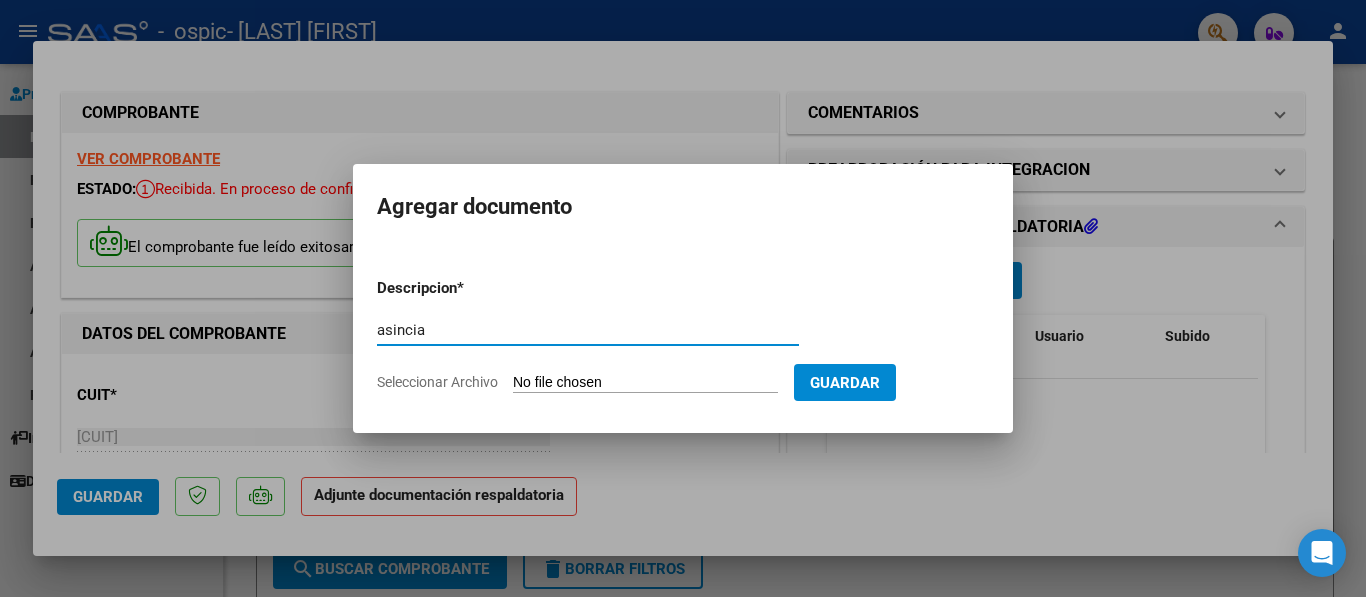 click on "asincia" at bounding box center [588, 330] 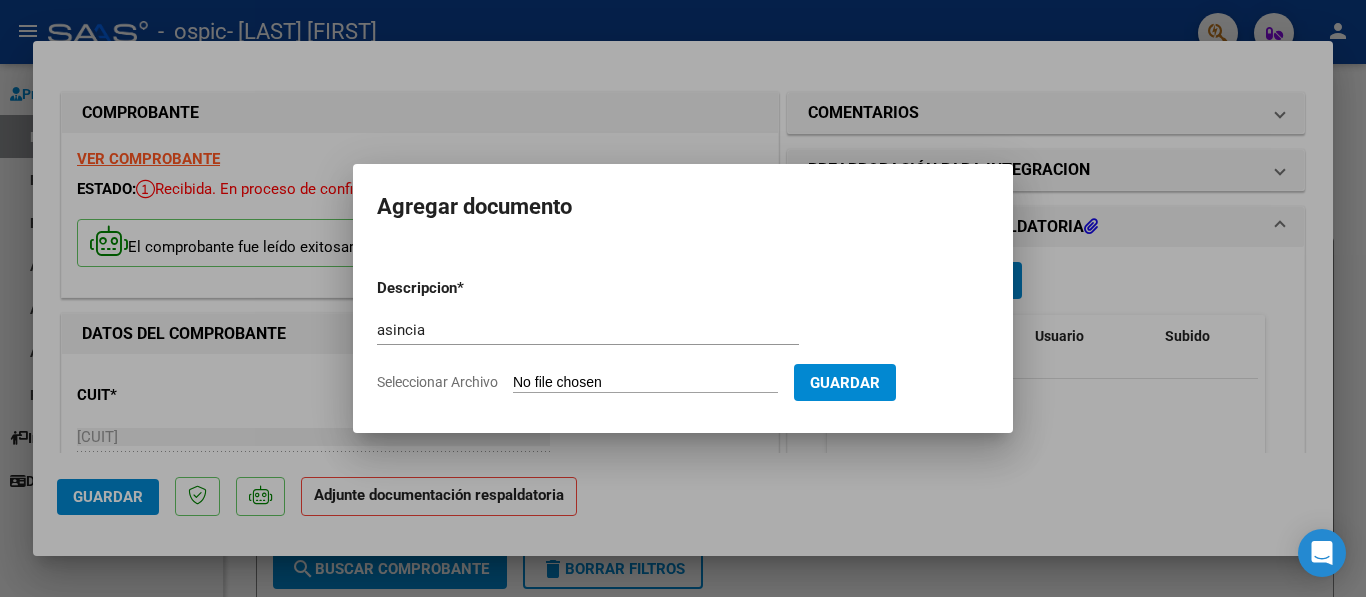 type on "C:\fakepath\[INFO] [DATE] [INFO].pdf" 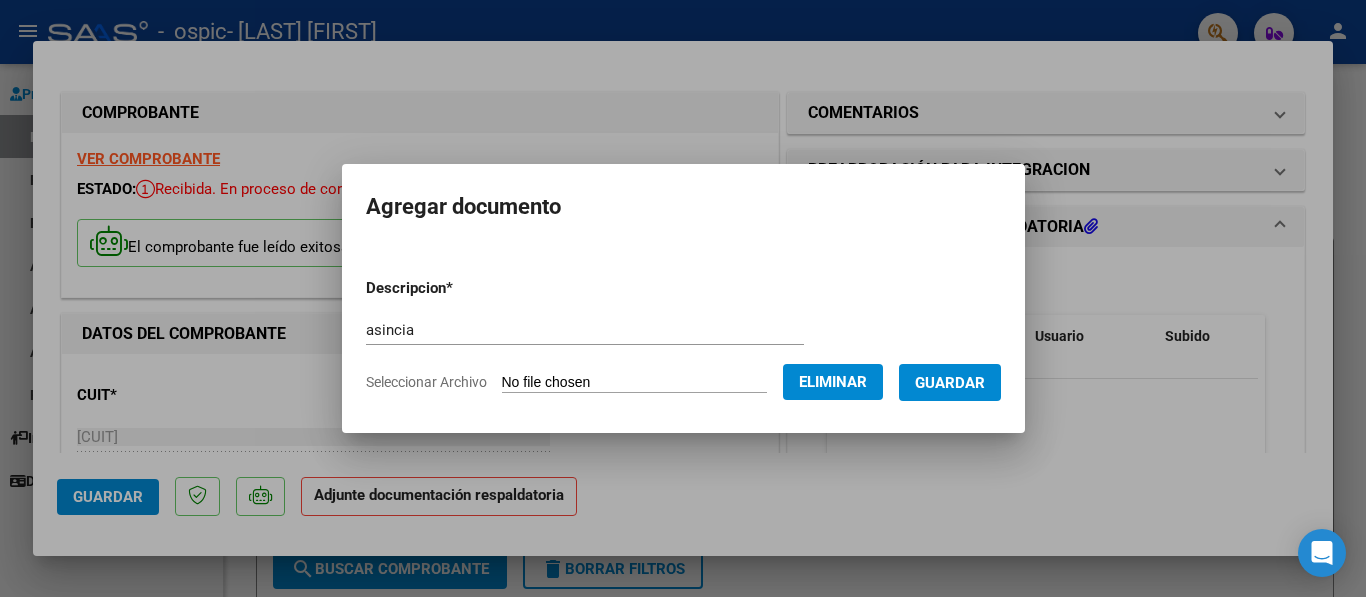 click on "Guardar" at bounding box center [950, 383] 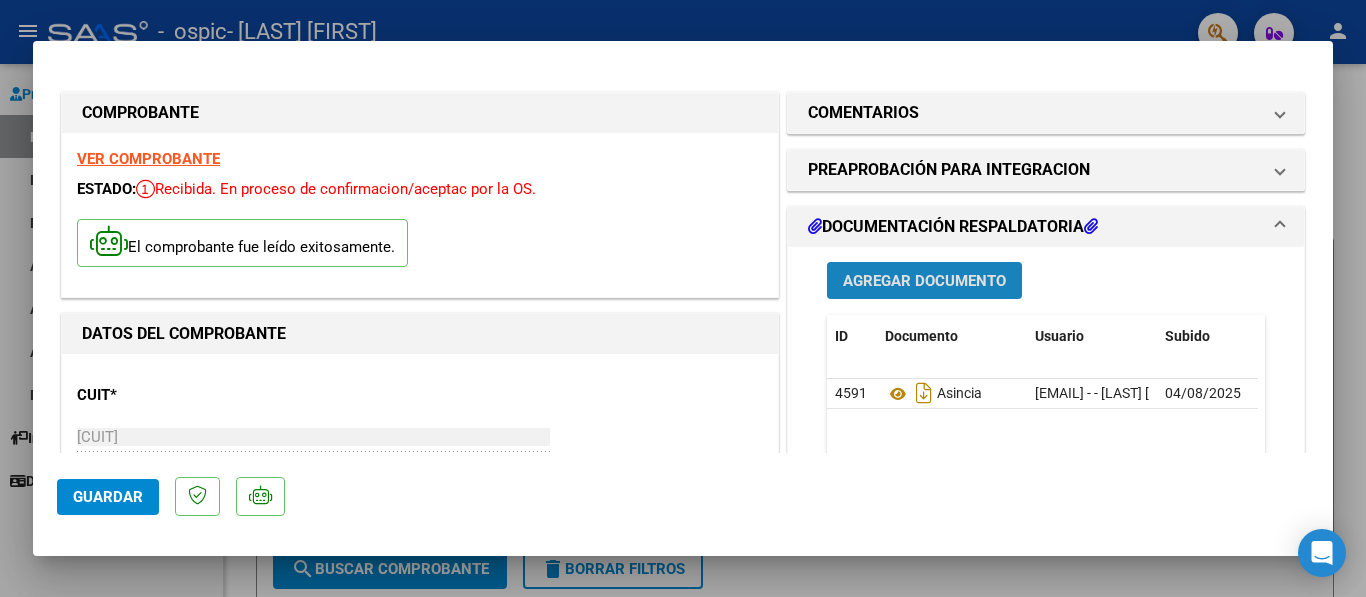 click on "Agregar Documento" at bounding box center [924, 281] 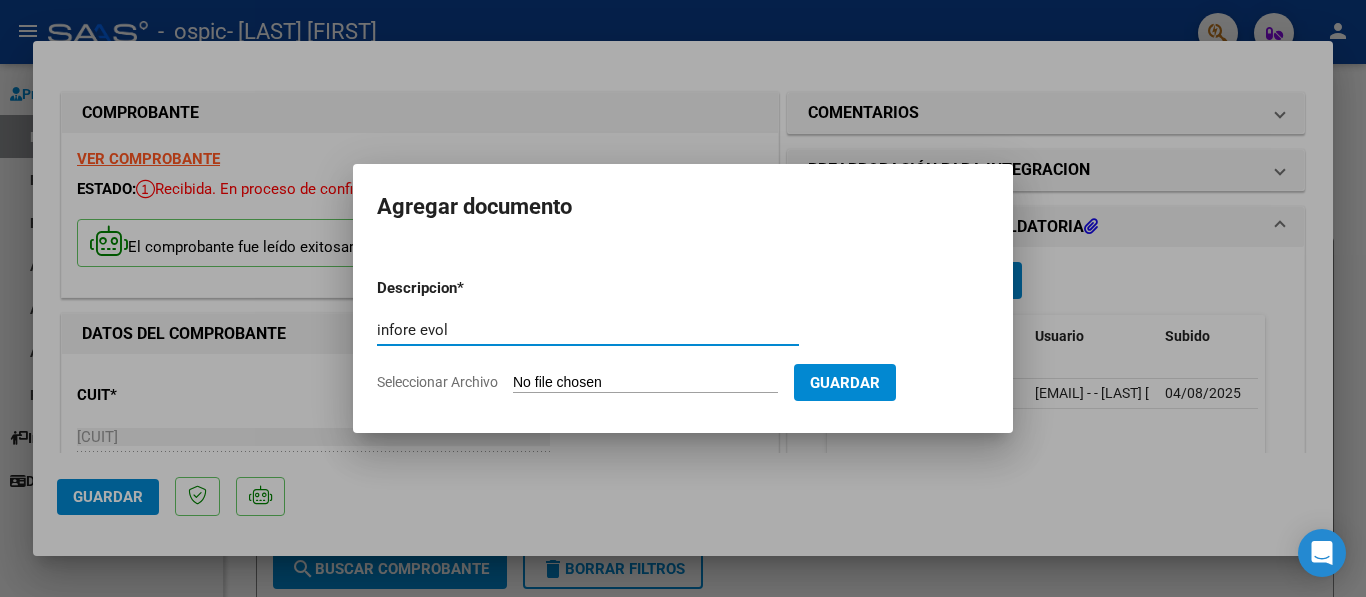 type on "infore evol" 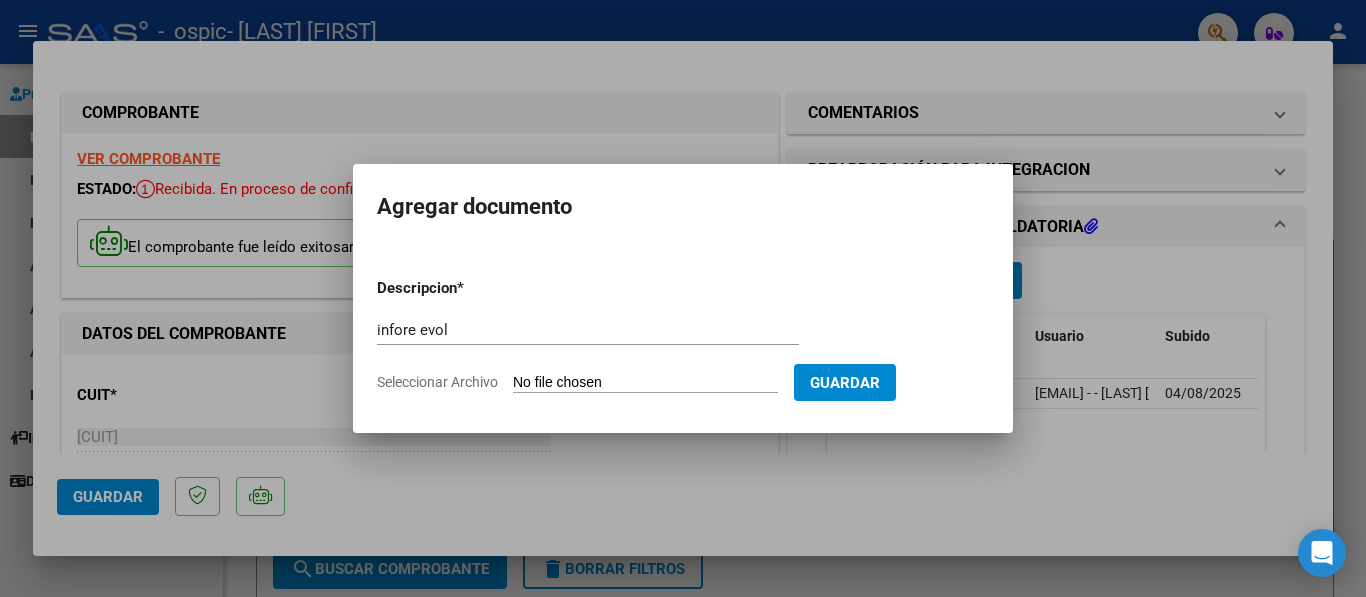 click on "Seleccionar Archivo" at bounding box center [645, 383] 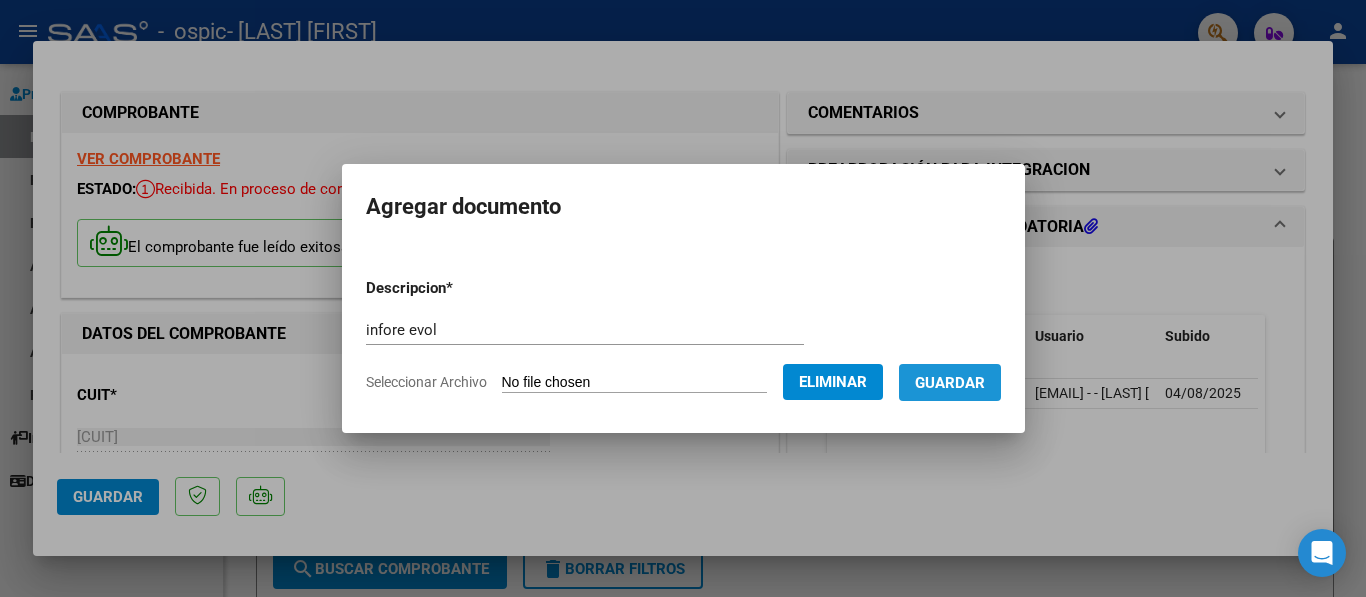 click on "Guardar" at bounding box center [950, 383] 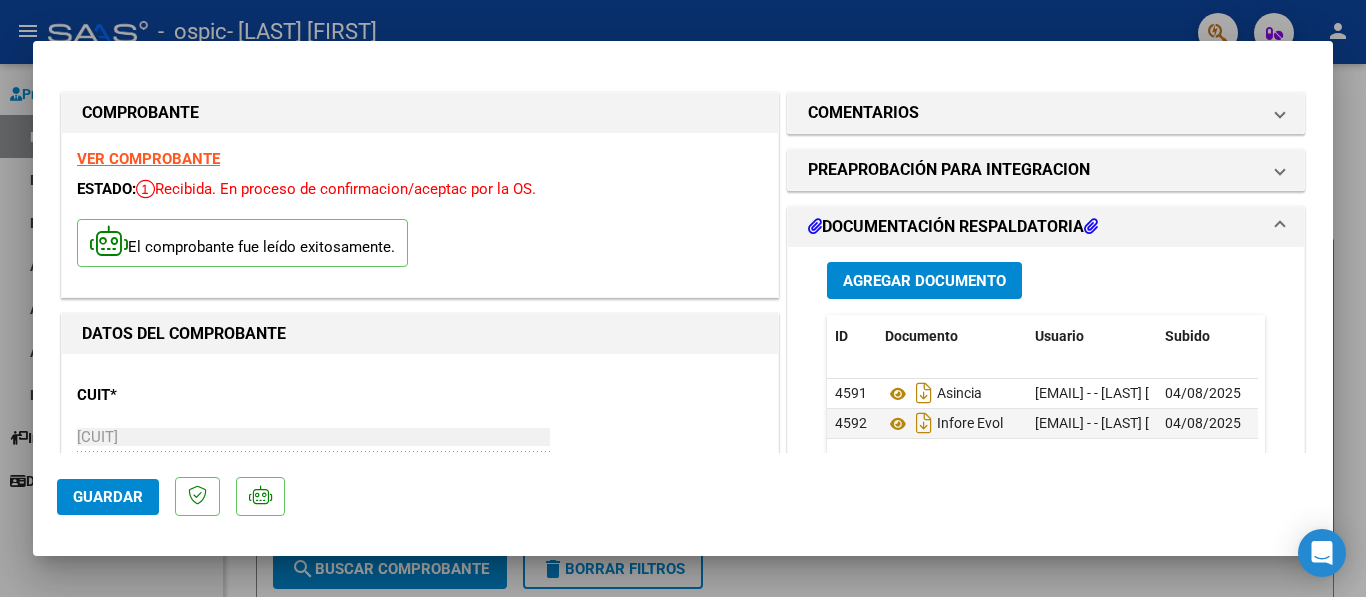 scroll, scrollTop: 40, scrollLeft: 0, axis: vertical 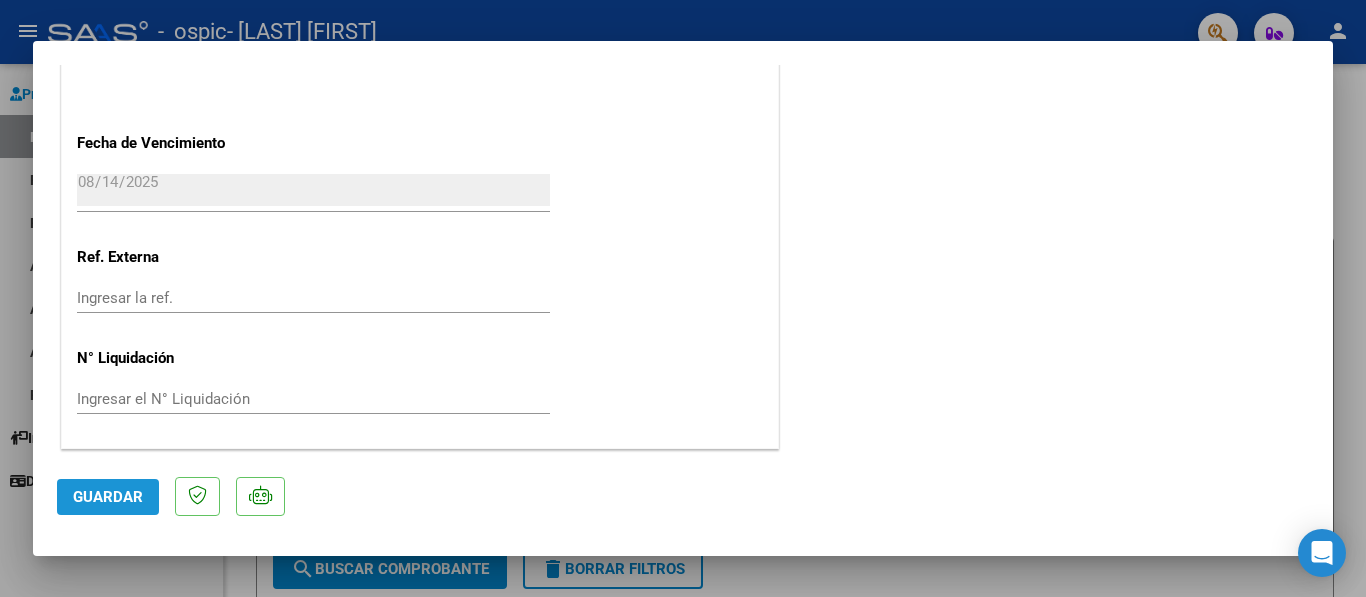 click on "Guardar" 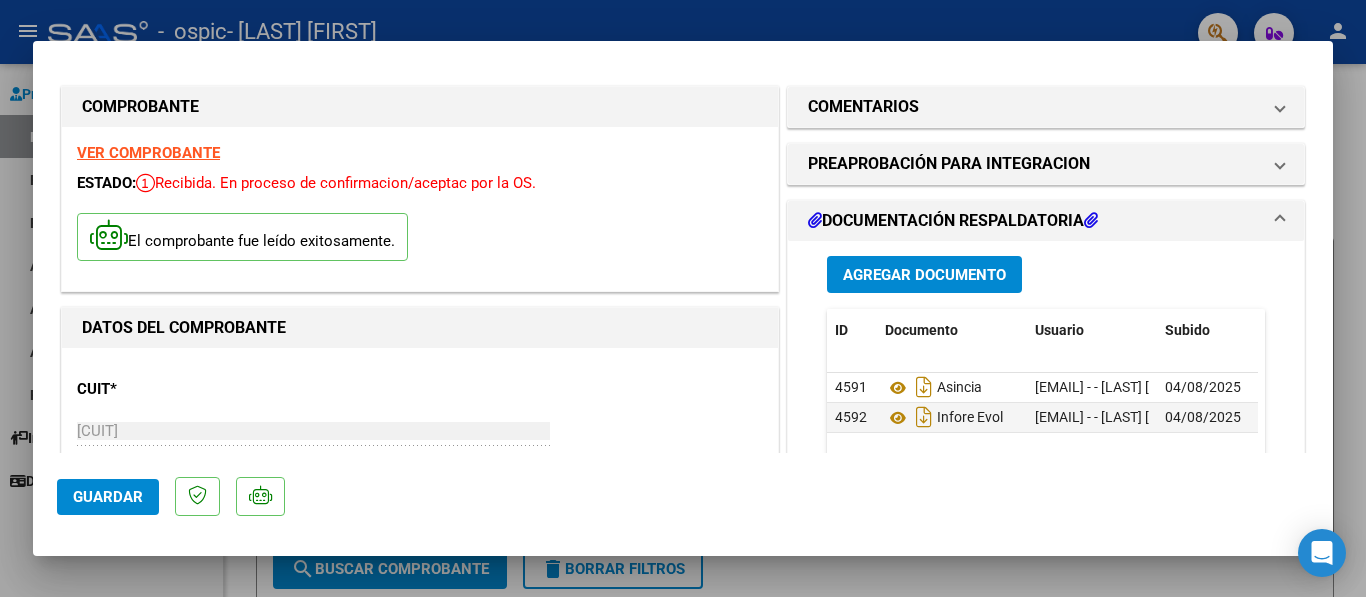 scroll, scrollTop: 0, scrollLeft: 0, axis: both 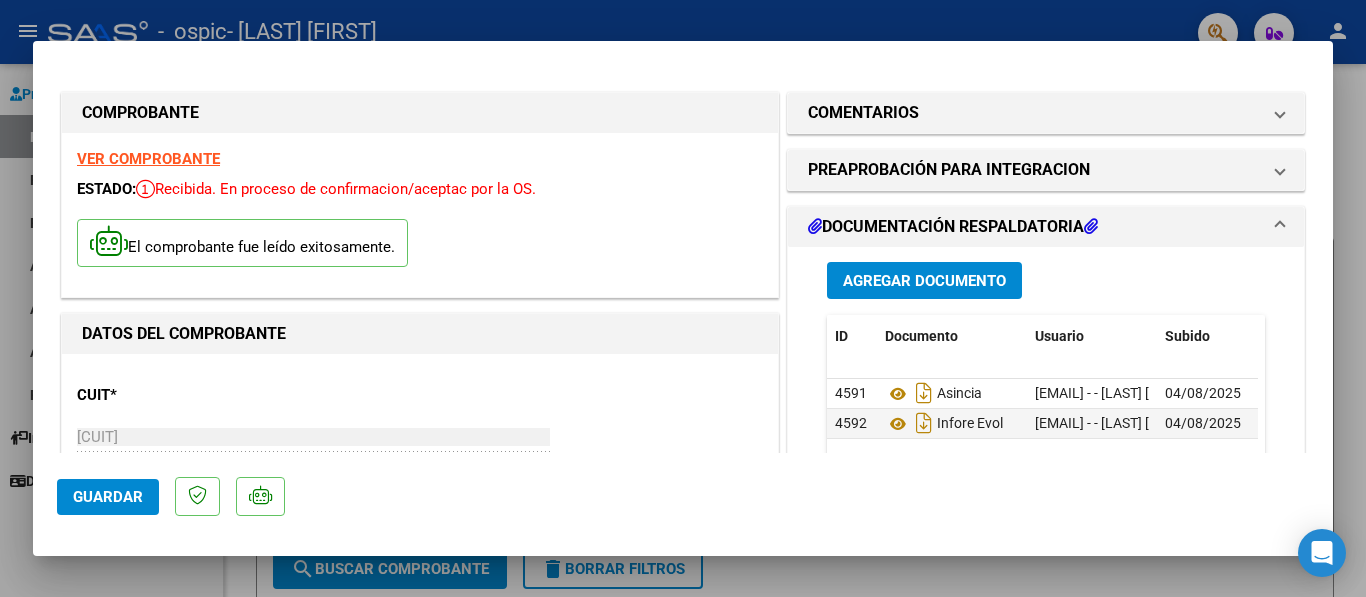 click at bounding box center [683, 298] 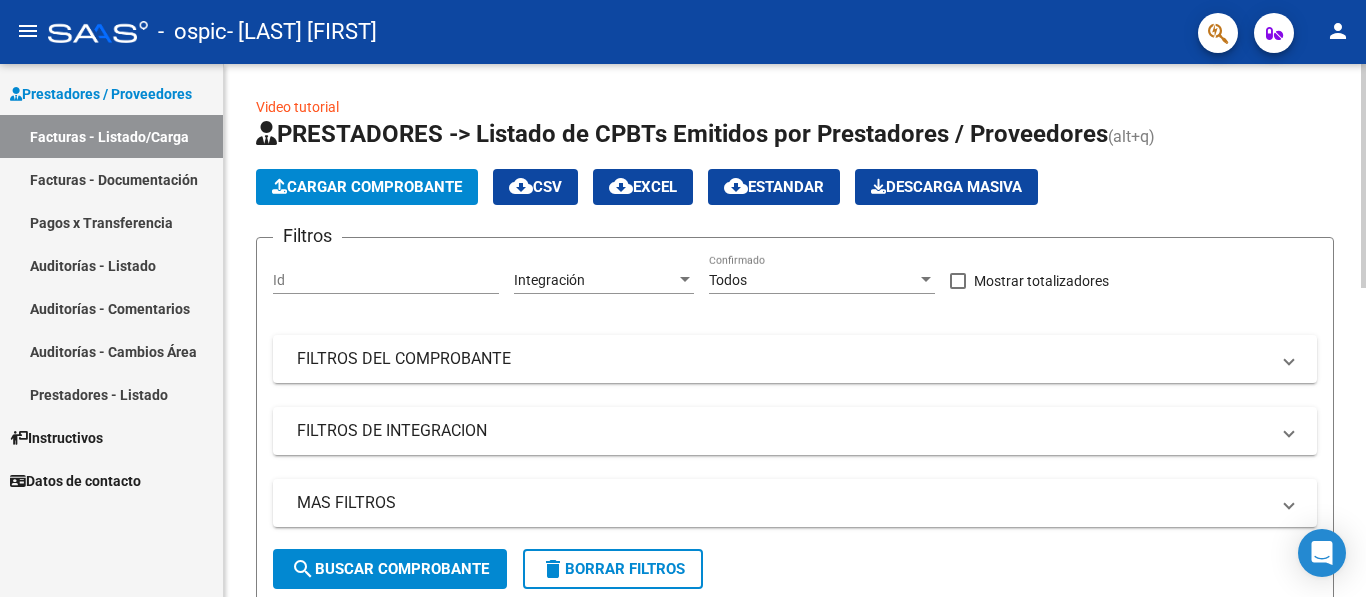 scroll, scrollTop: 533, scrollLeft: 0, axis: vertical 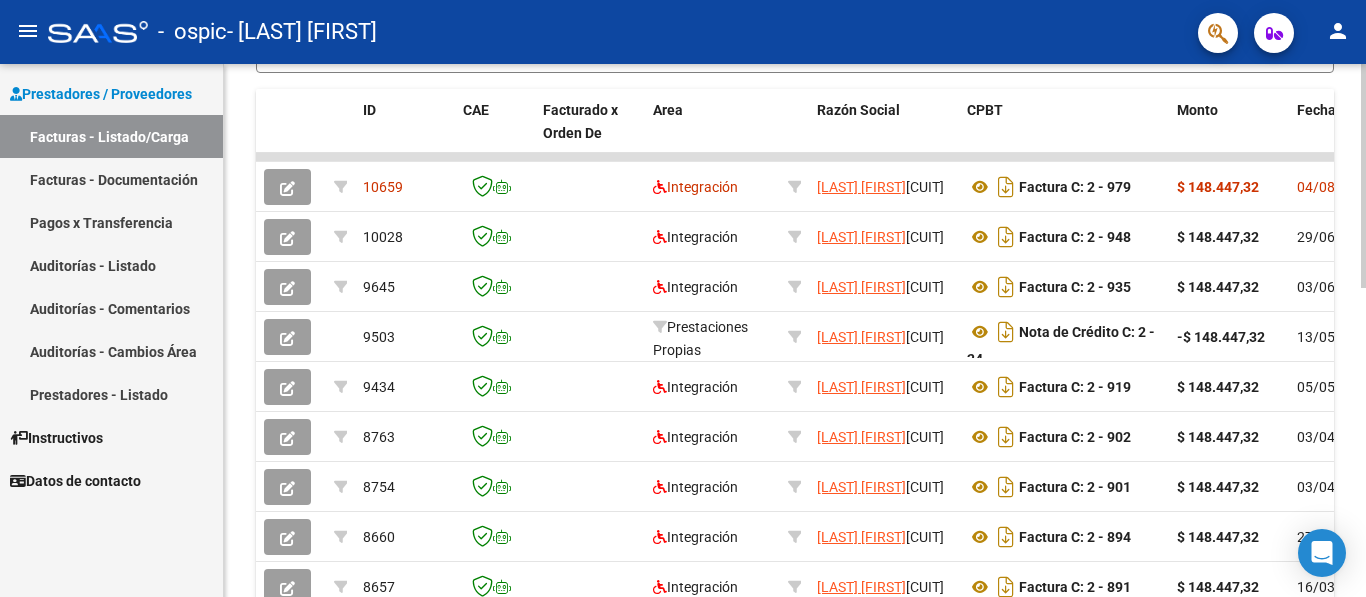 click 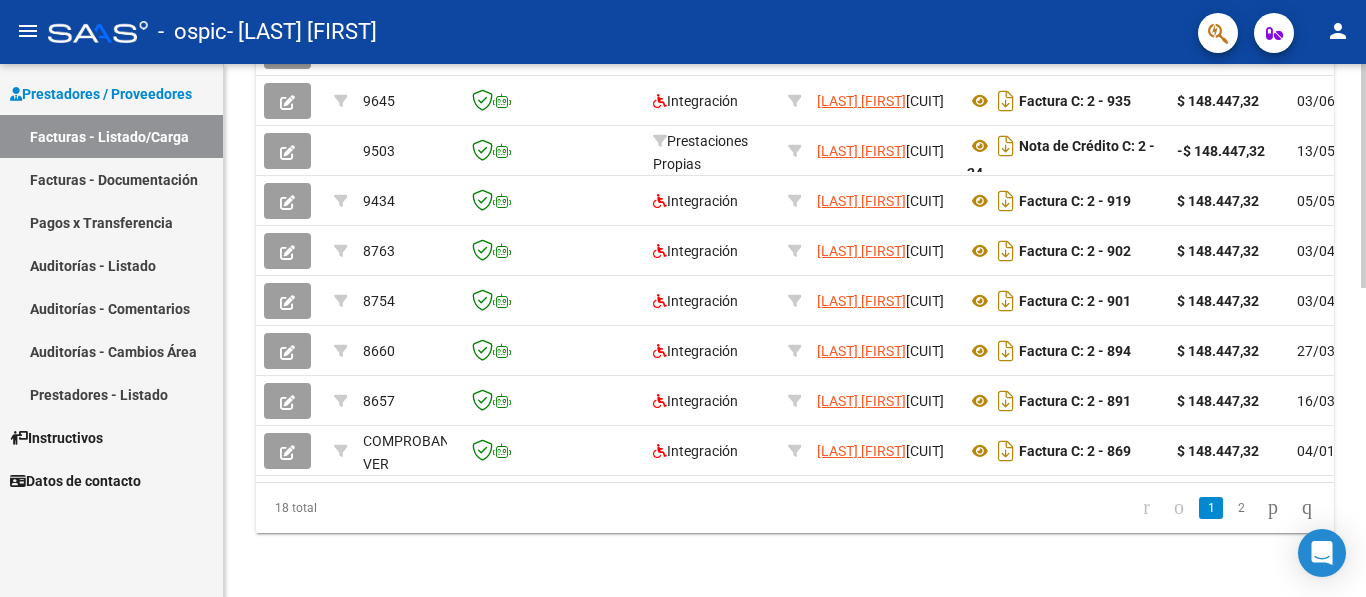 click 